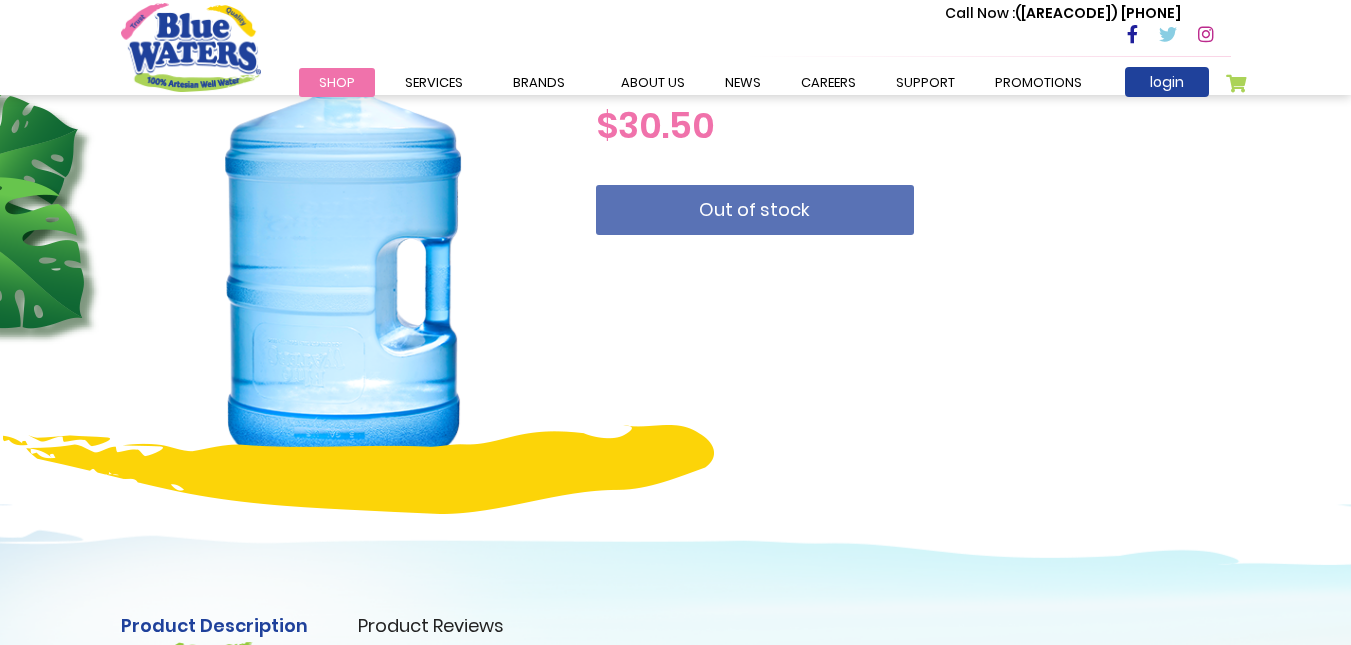scroll, scrollTop: 0, scrollLeft: 0, axis: both 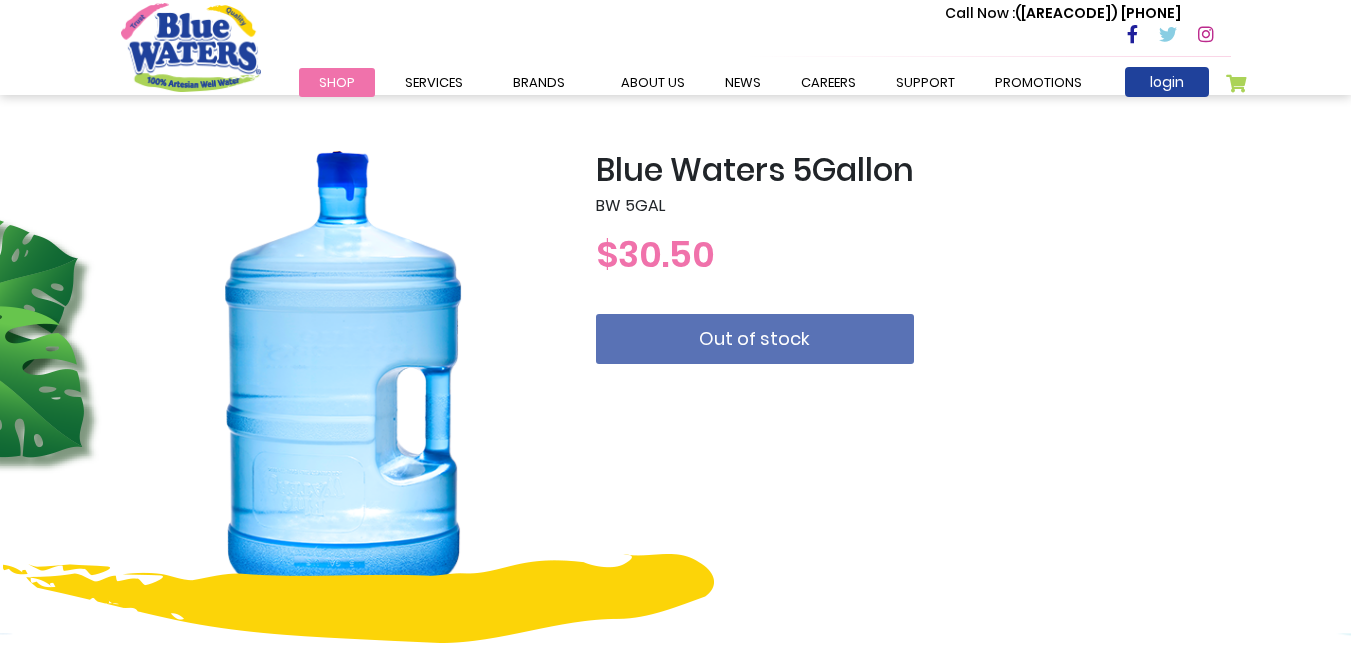 click on "Blue Waters 5Gallon" at bounding box center [913, 170] 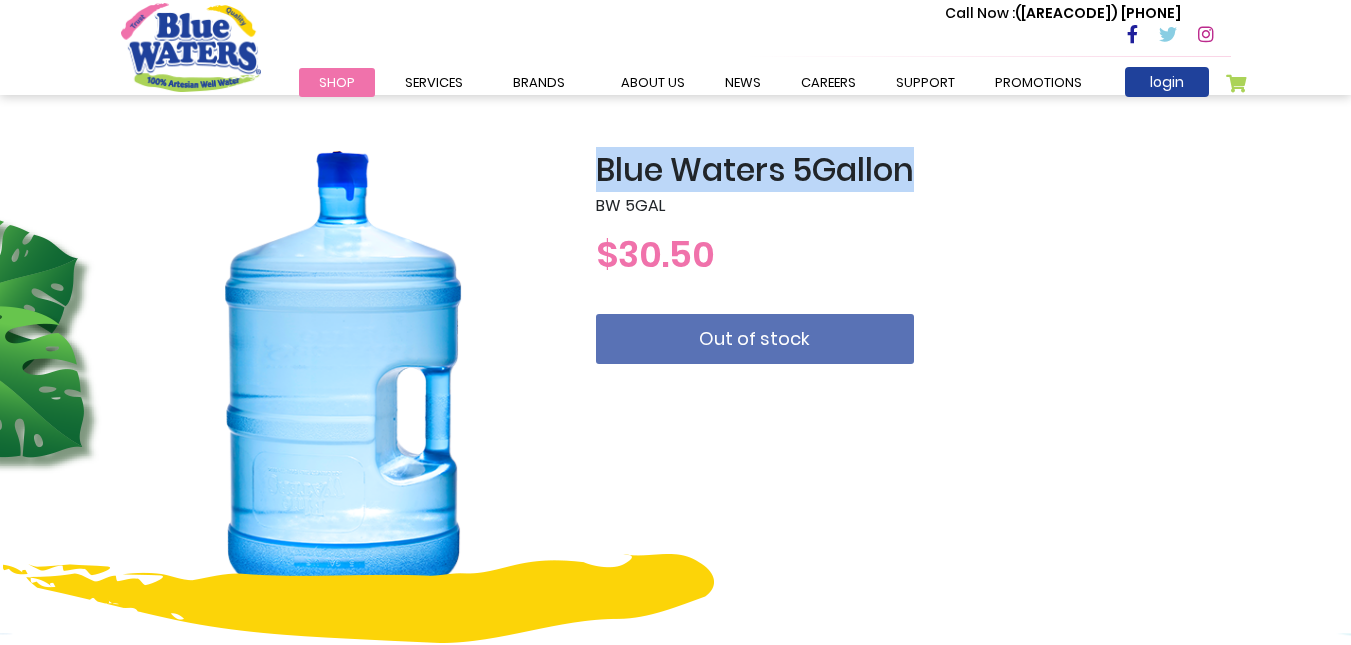 drag, startPoint x: 922, startPoint y: 174, endPoint x: 597, endPoint y: 167, distance: 325.07538 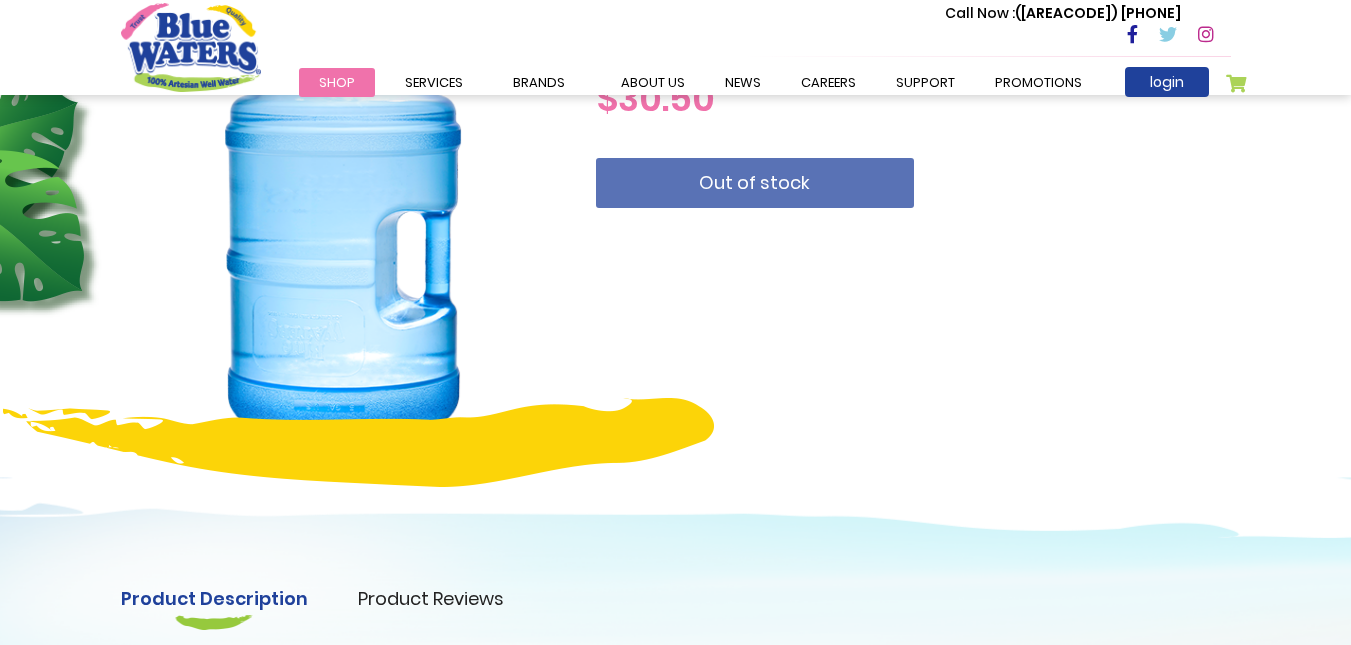 scroll, scrollTop: 0, scrollLeft: 0, axis: both 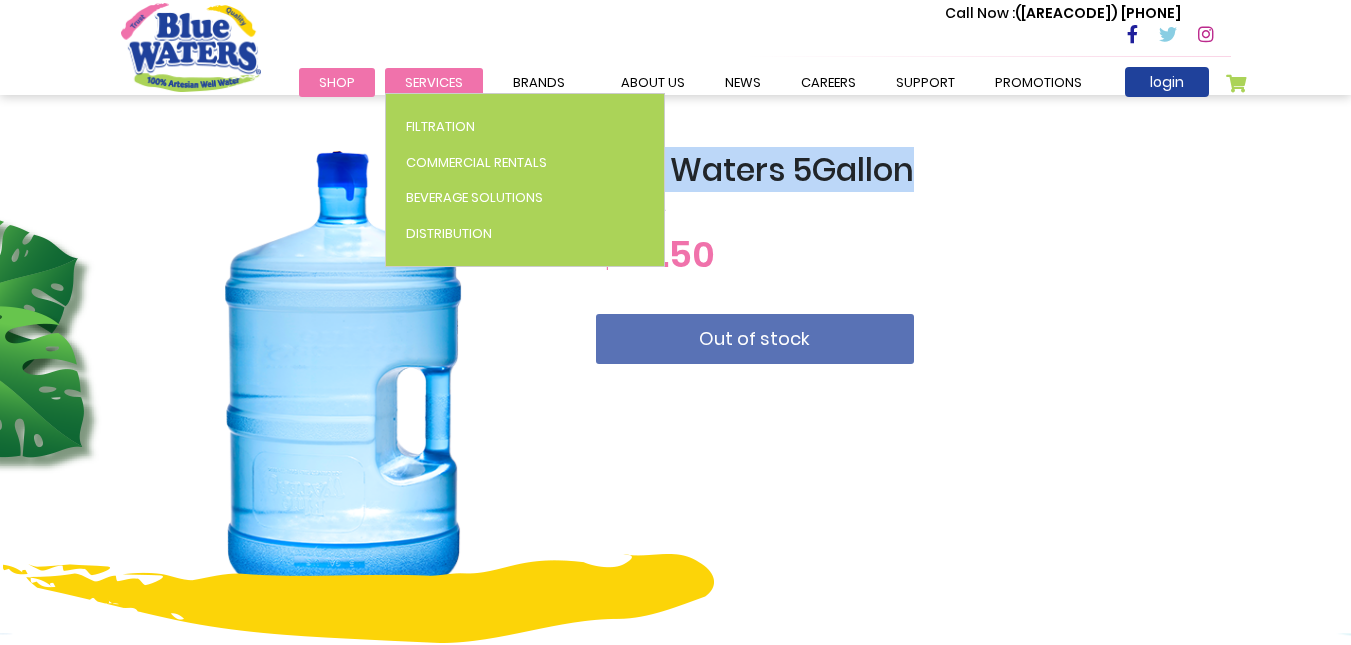 click on "Services" at bounding box center (434, 82) 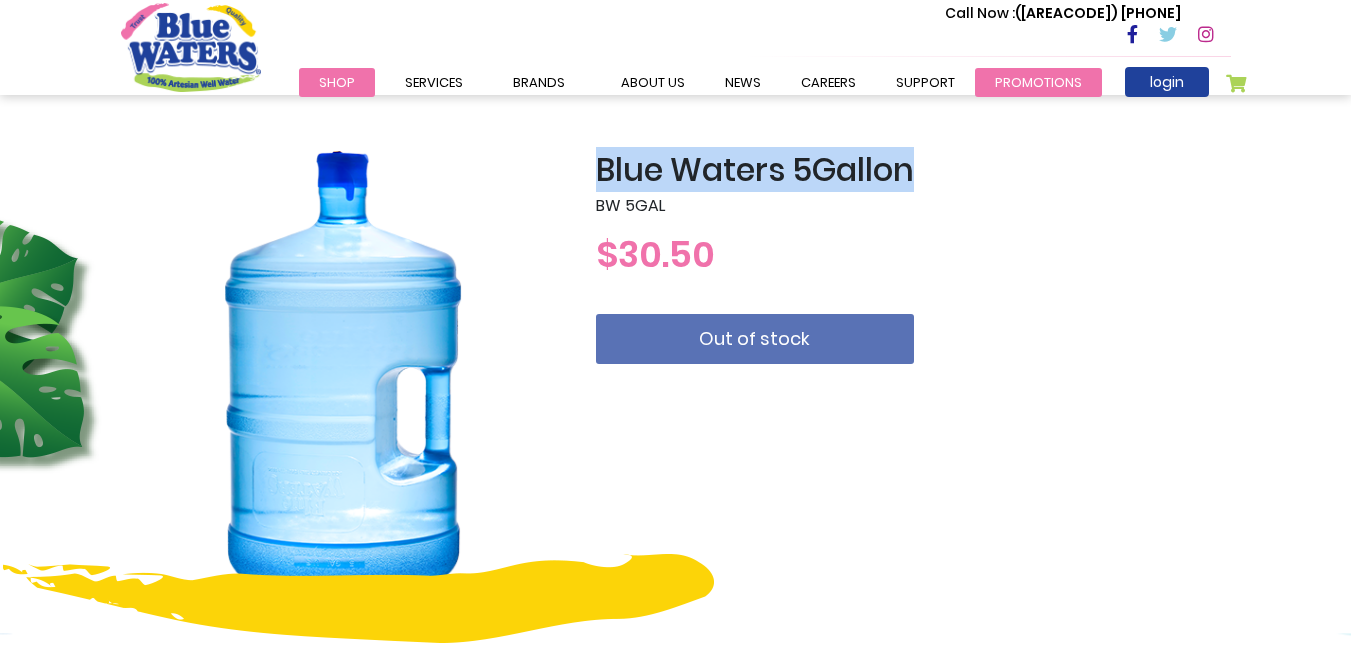 click on "Promotions" at bounding box center [1038, 82] 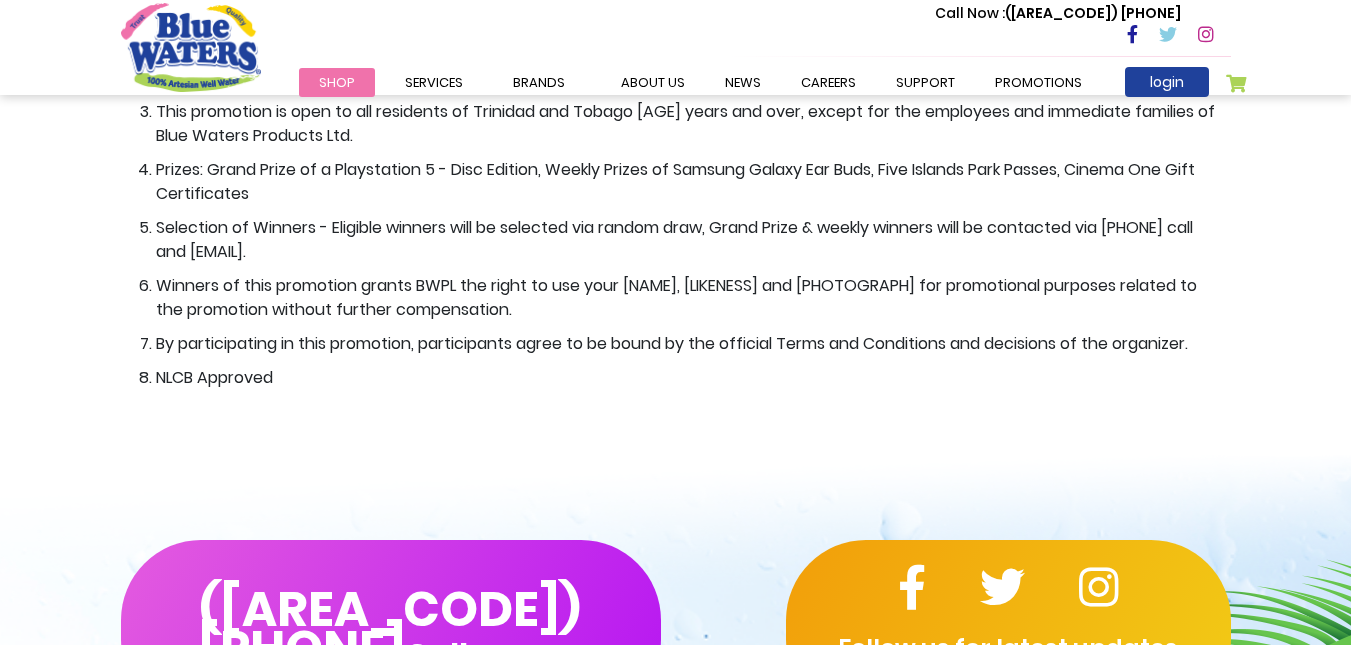 scroll, scrollTop: 1490, scrollLeft: 0, axis: vertical 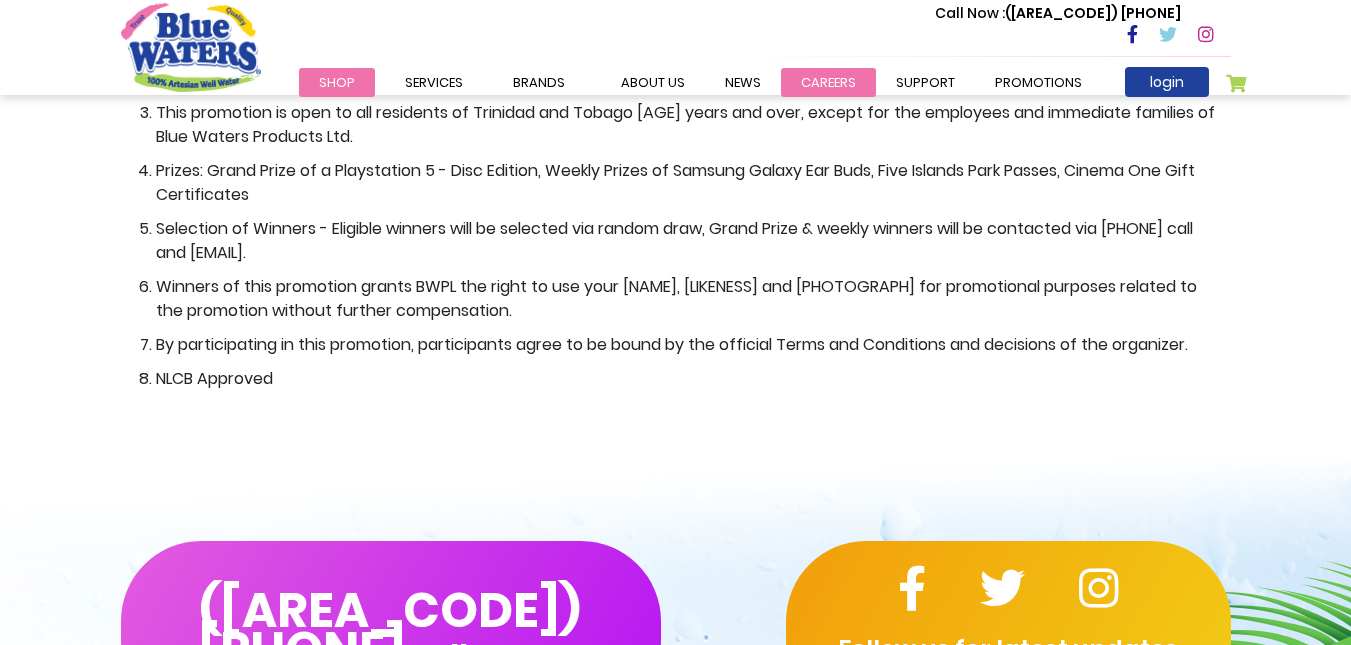 click on "careers" at bounding box center [828, 82] 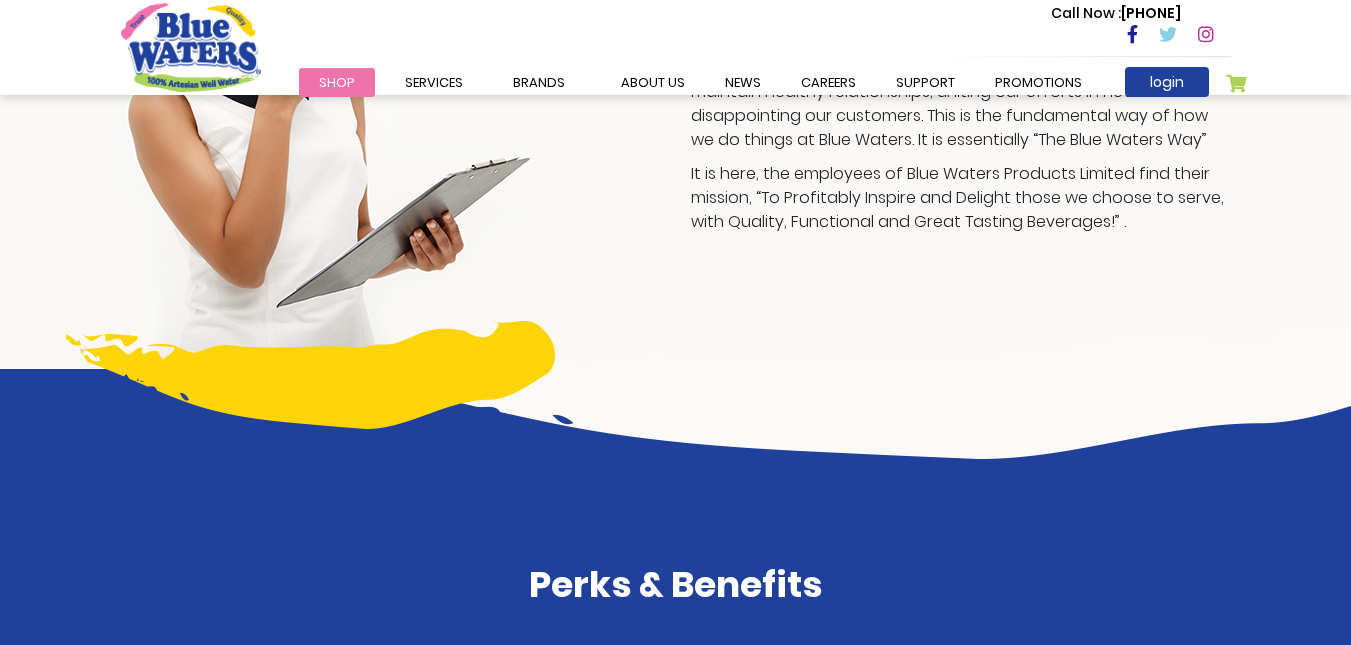 scroll, scrollTop: 629, scrollLeft: 0, axis: vertical 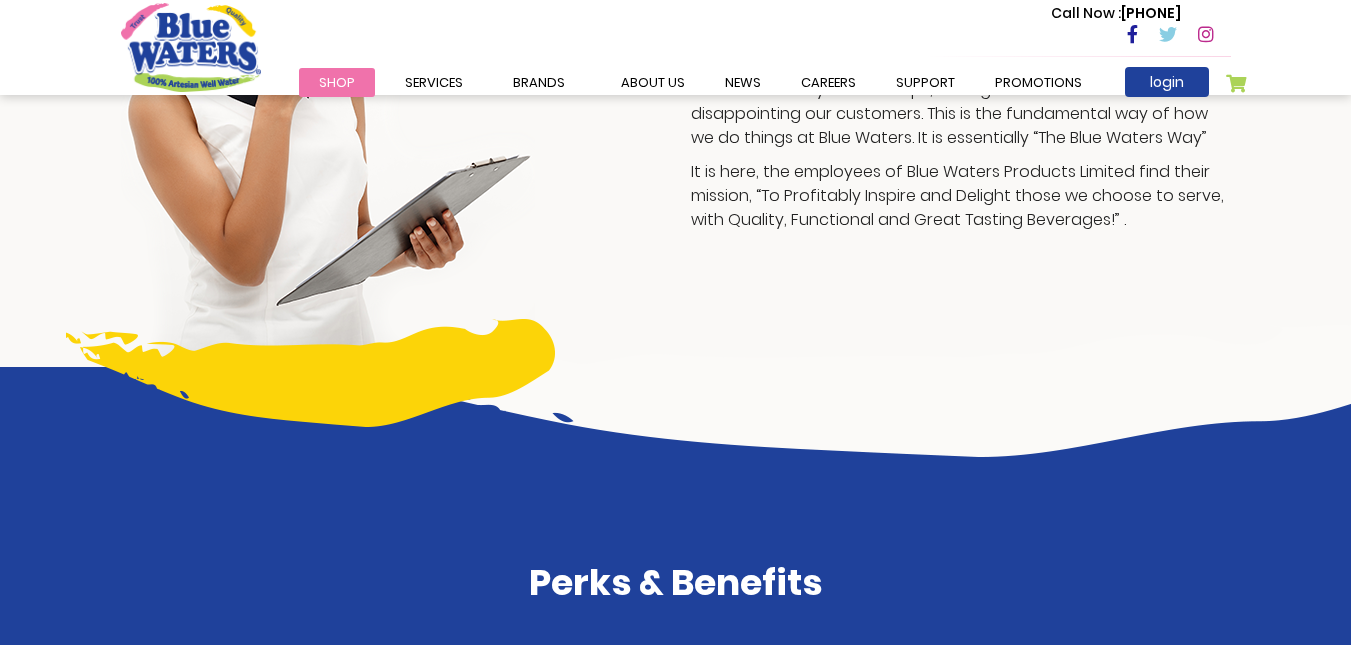 click on "Shop" at bounding box center [337, 82] 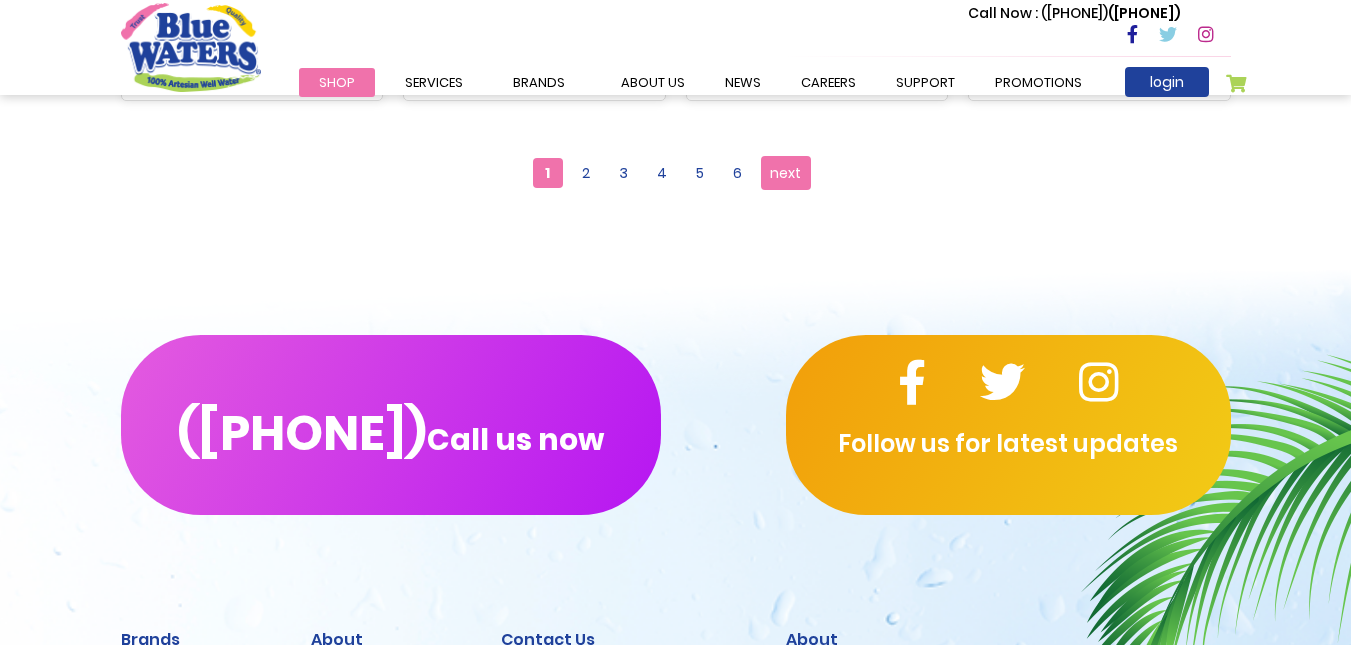 scroll, scrollTop: 2205, scrollLeft: 0, axis: vertical 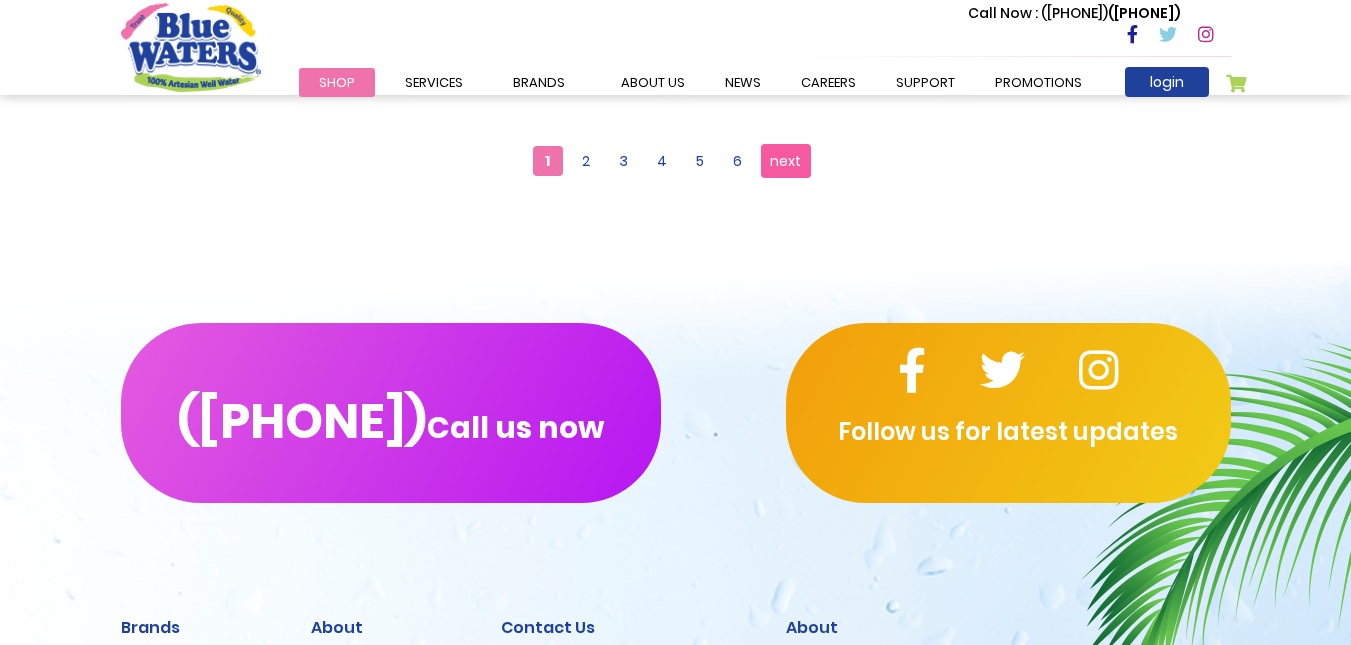 click on "Page
next" at bounding box center (786, 161) 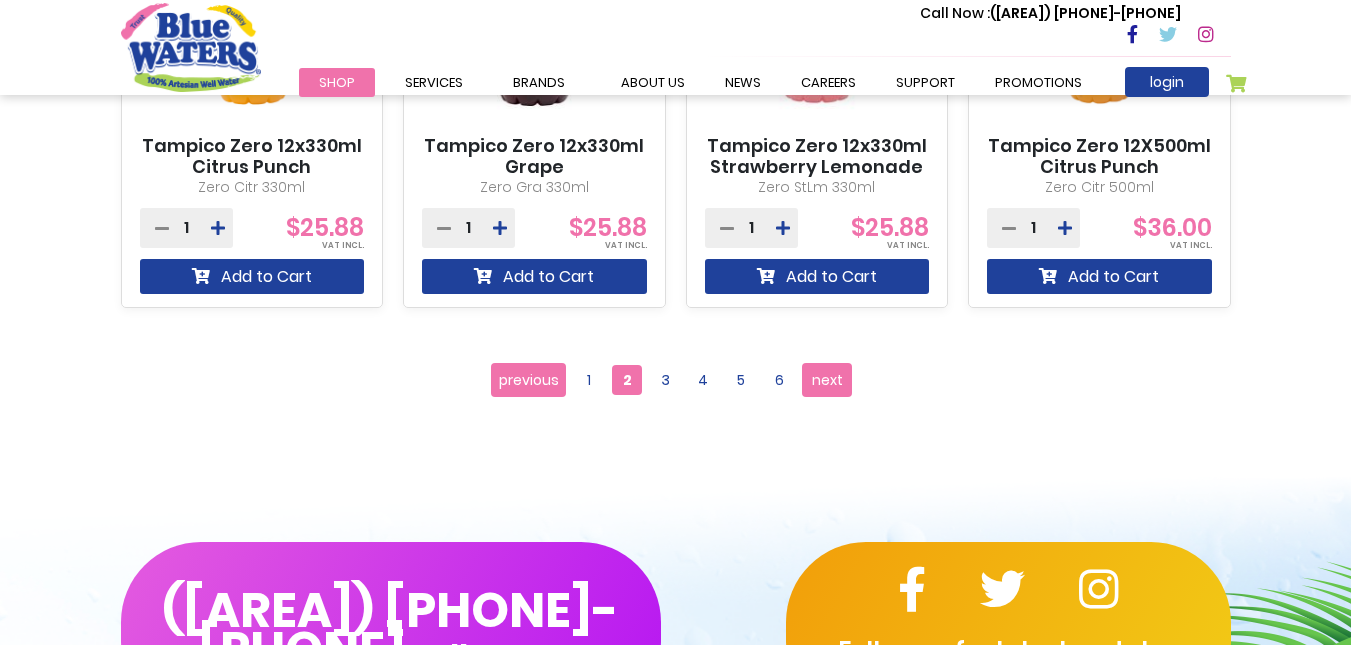 scroll, scrollTop: 1987, scrollLeft: 0, axis: vertical 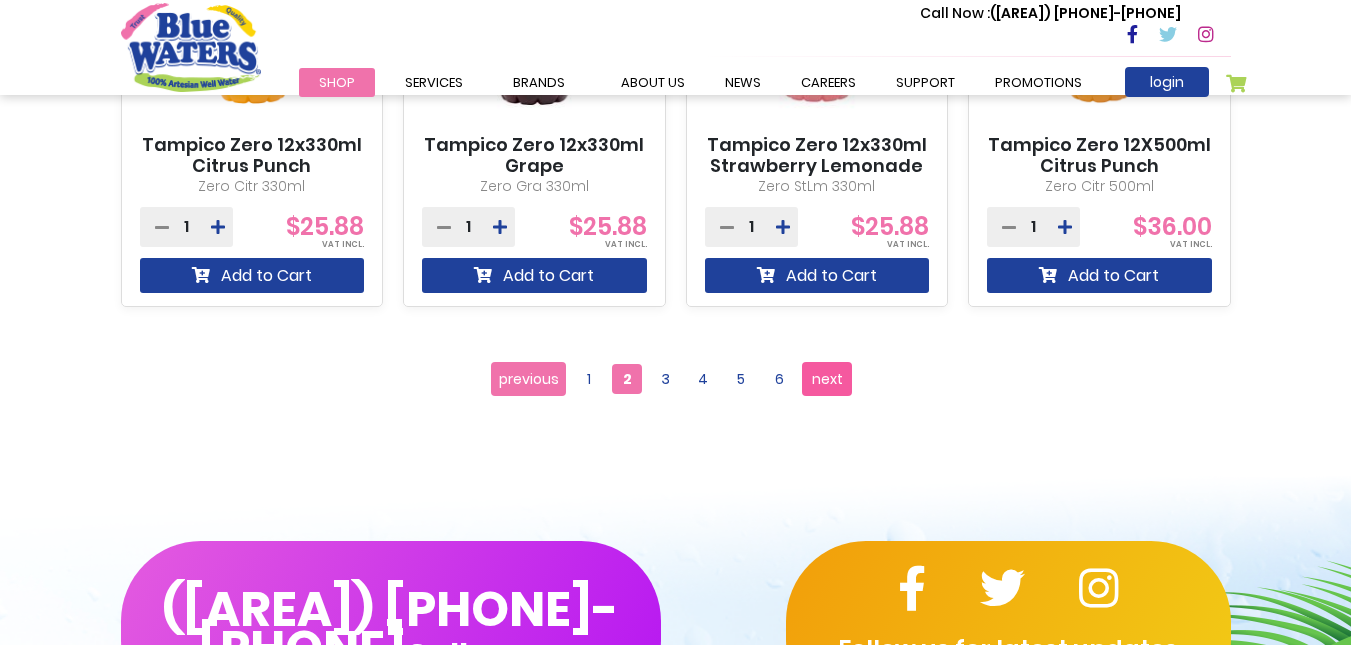 click on "Page
next" at bounding box center [827, 379] 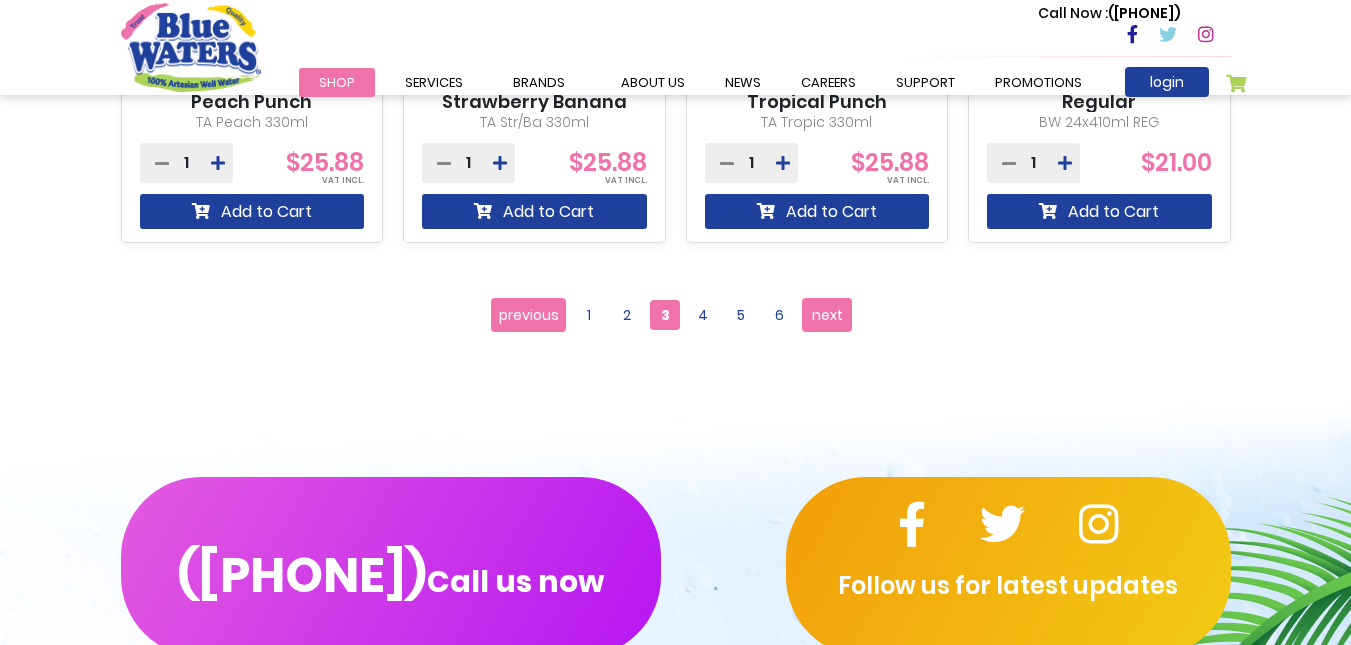 scroll, scrollTop: 2052, scrollLeft: 0, axis: vertical 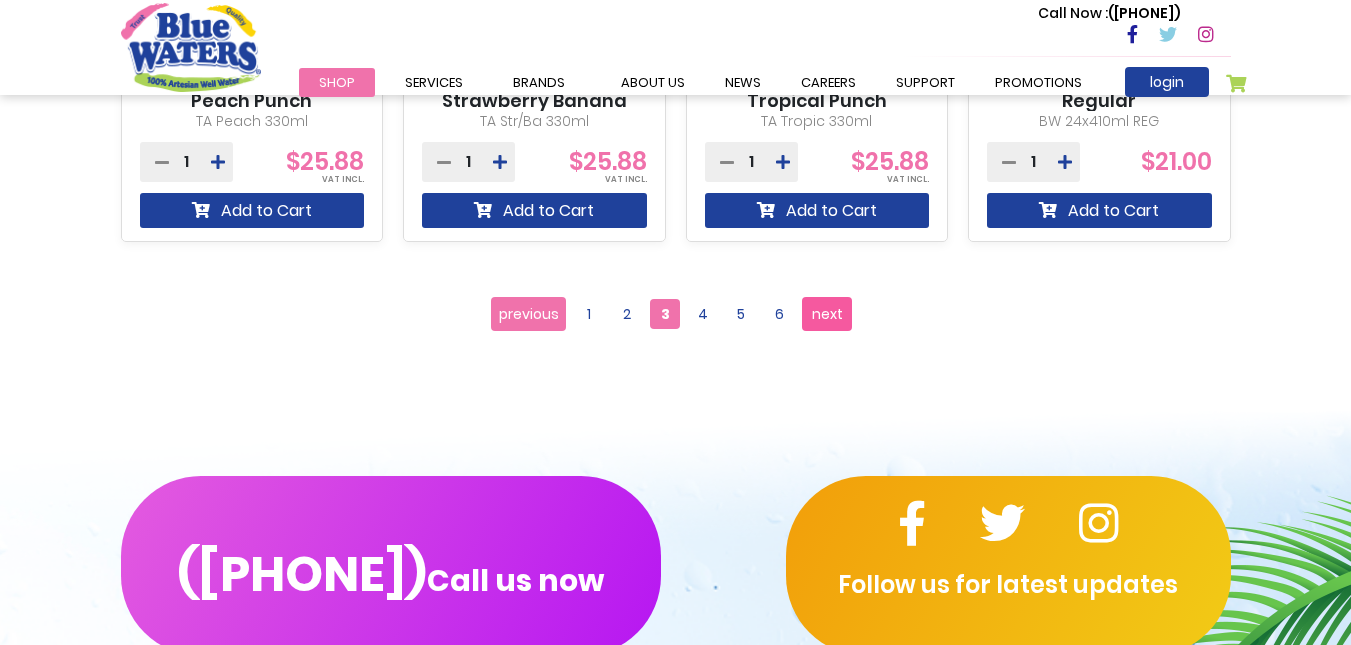 click on "next" at bounding box center [827, 314] 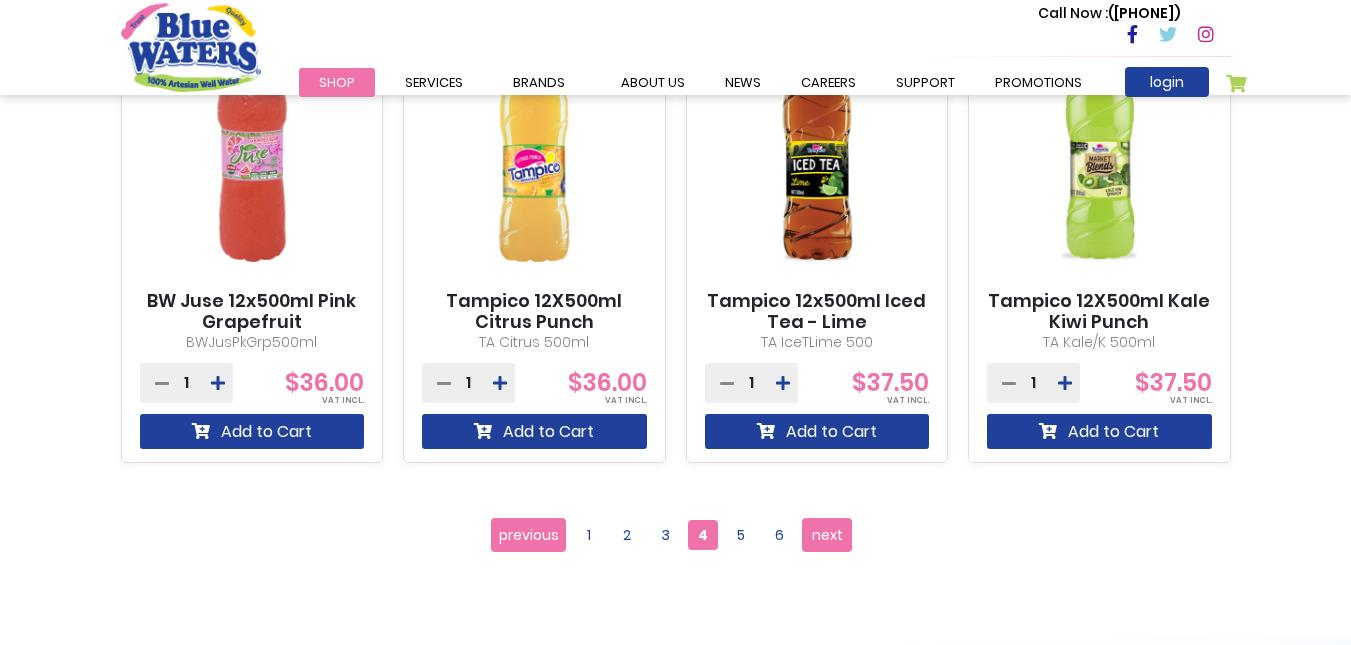 scroll, scrollTop: 1834, scrollLeft: 0, axis: vertical 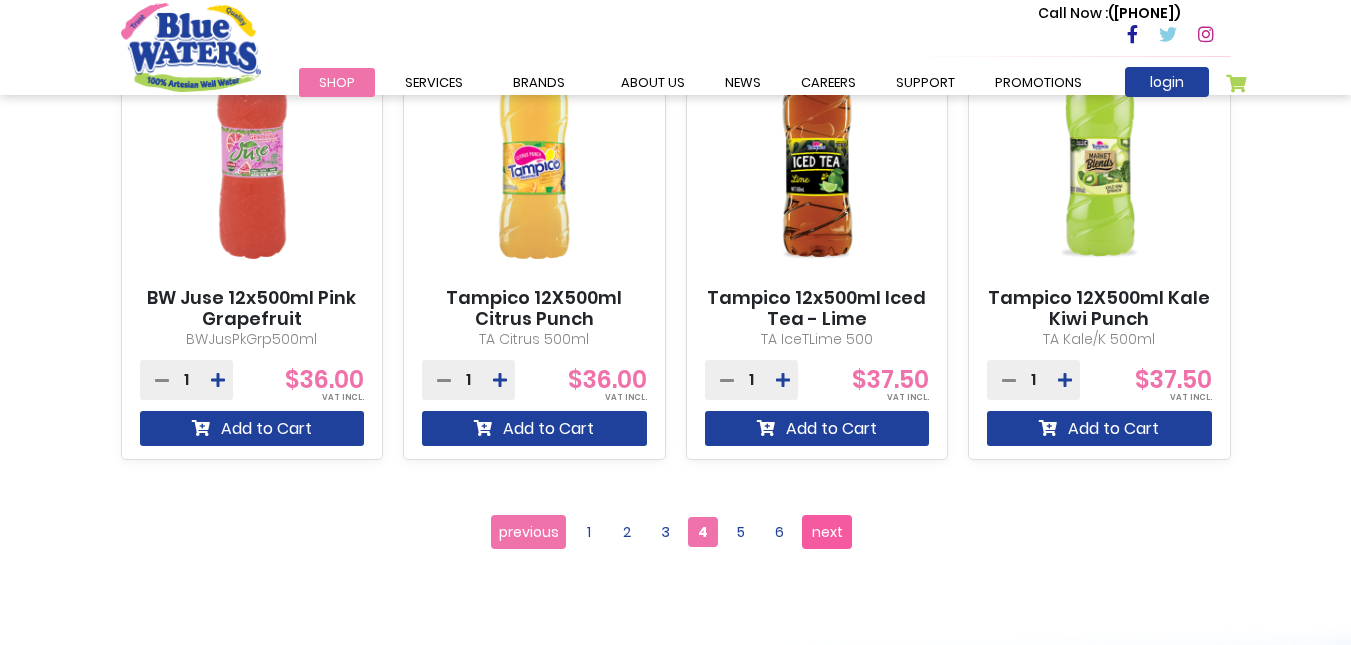 click on "Page
next" at bounding box center (827, 532) 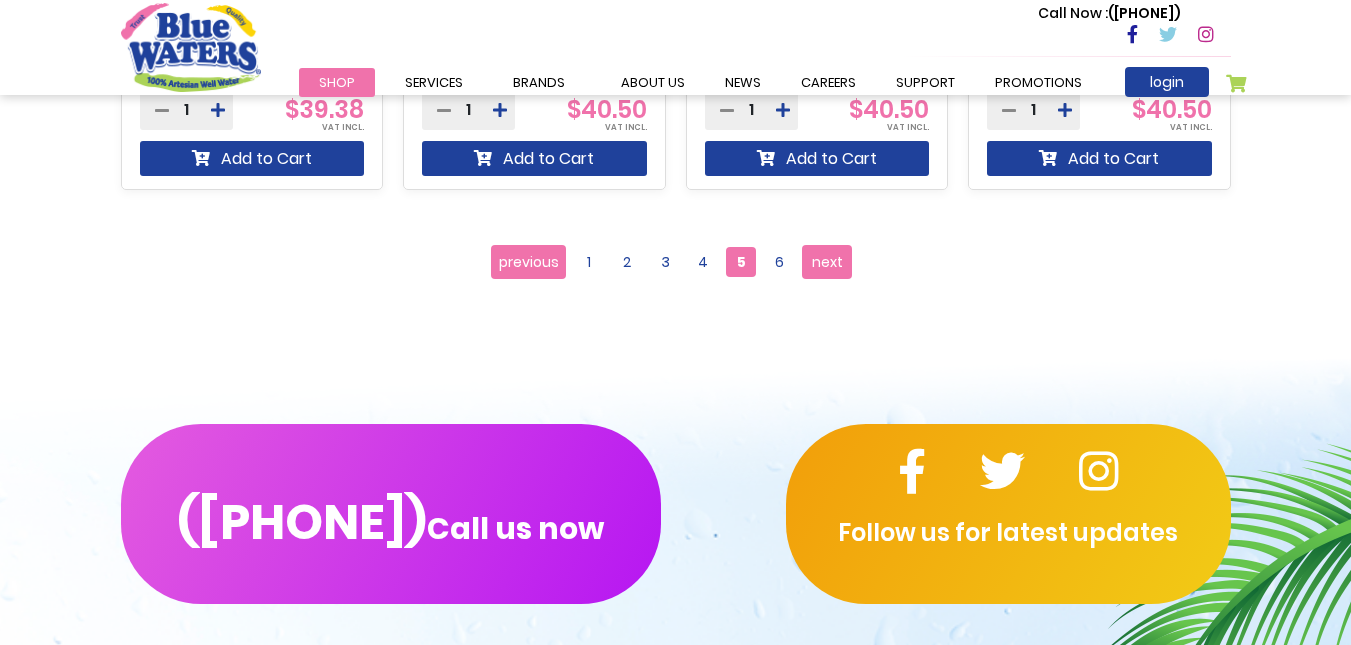 scroll, scrollTop: 2107, scrollLeft: 0, axis: vertical 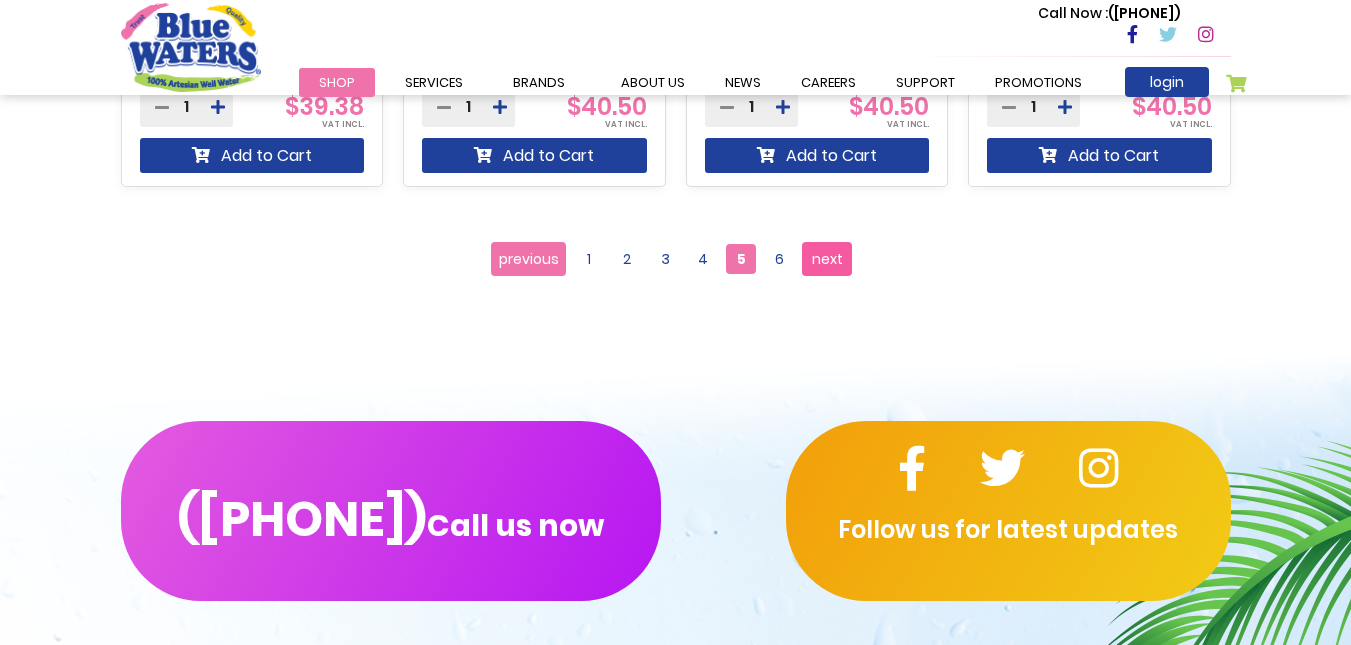 click on "next" at bounding box center [827, 259] 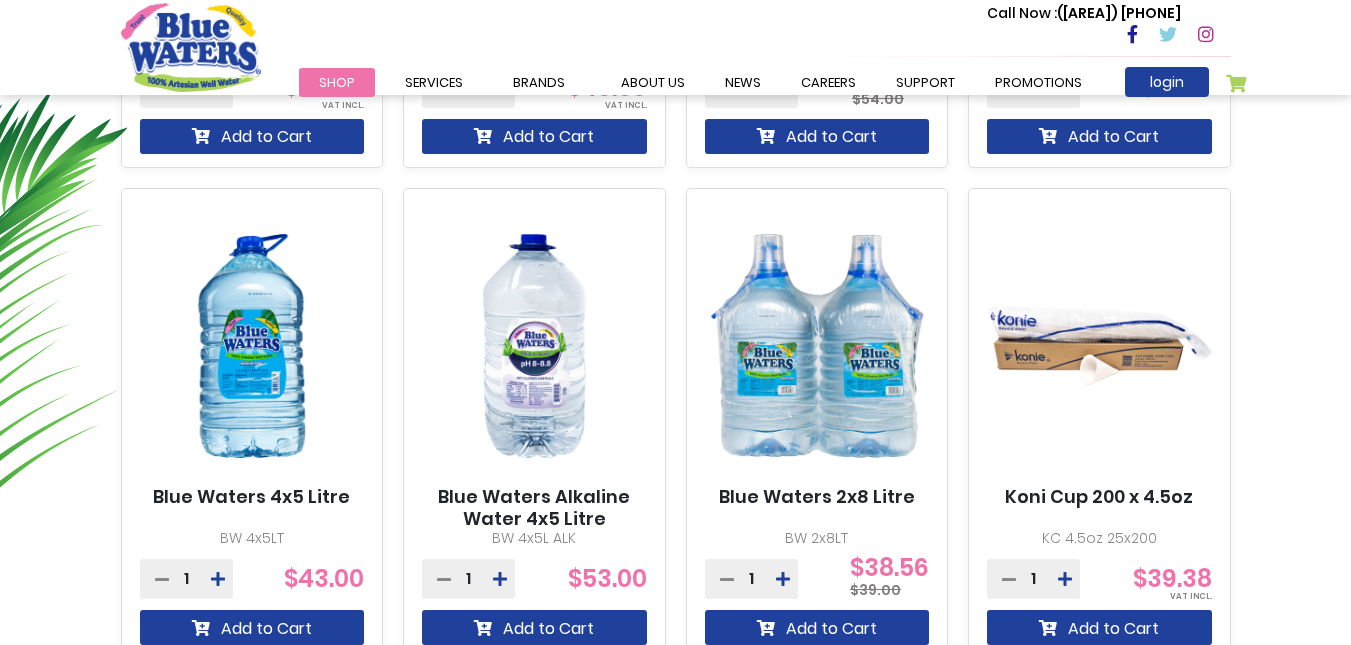 scroll, scrollTop: 1142, scrollLeft: 0, axis: vertical 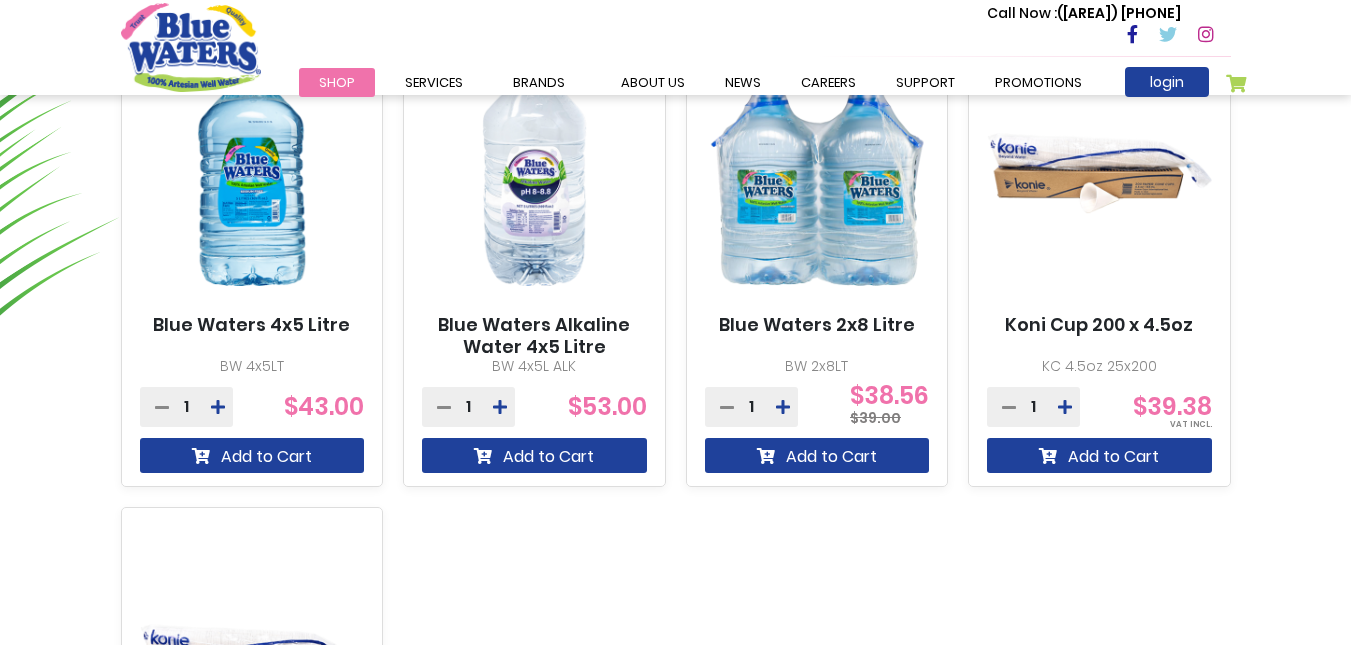drag, startPoint x: 671, startPoint y: 447, endPoint x: 605, endPoint y: 564, distance: 134.33168 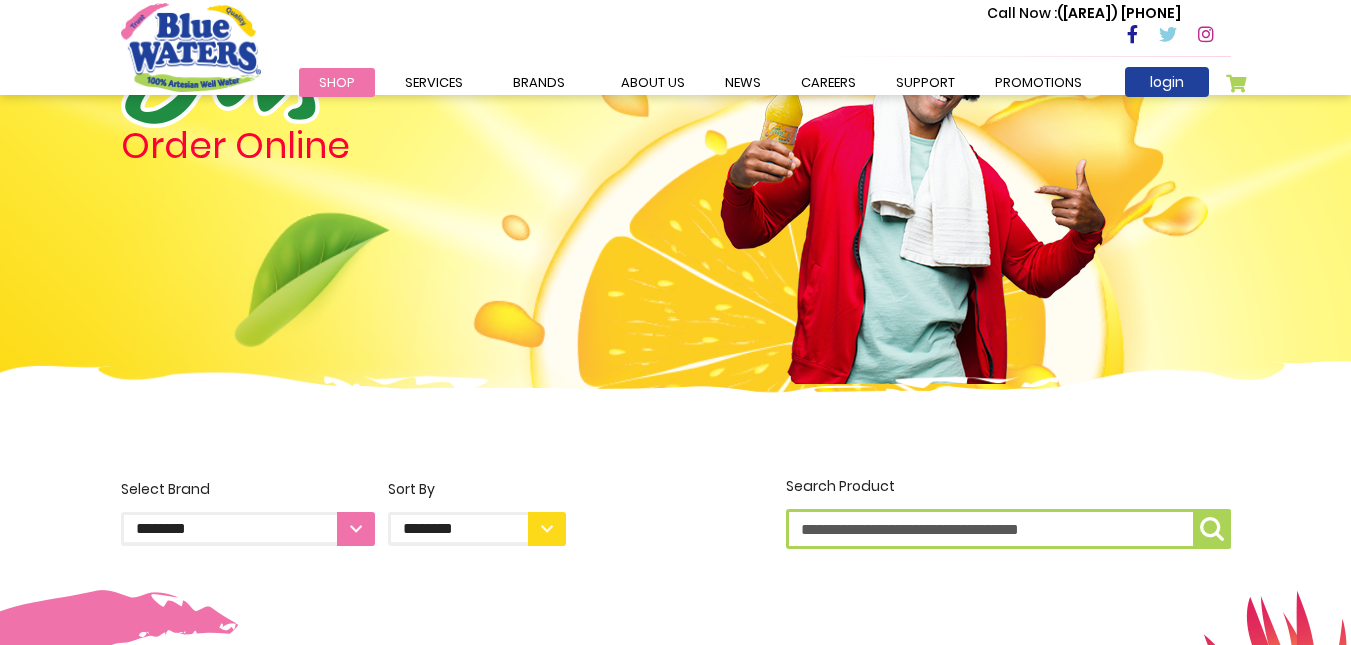 scroll, scrollTop: 214, scrollLeft: 0, axis: vertical 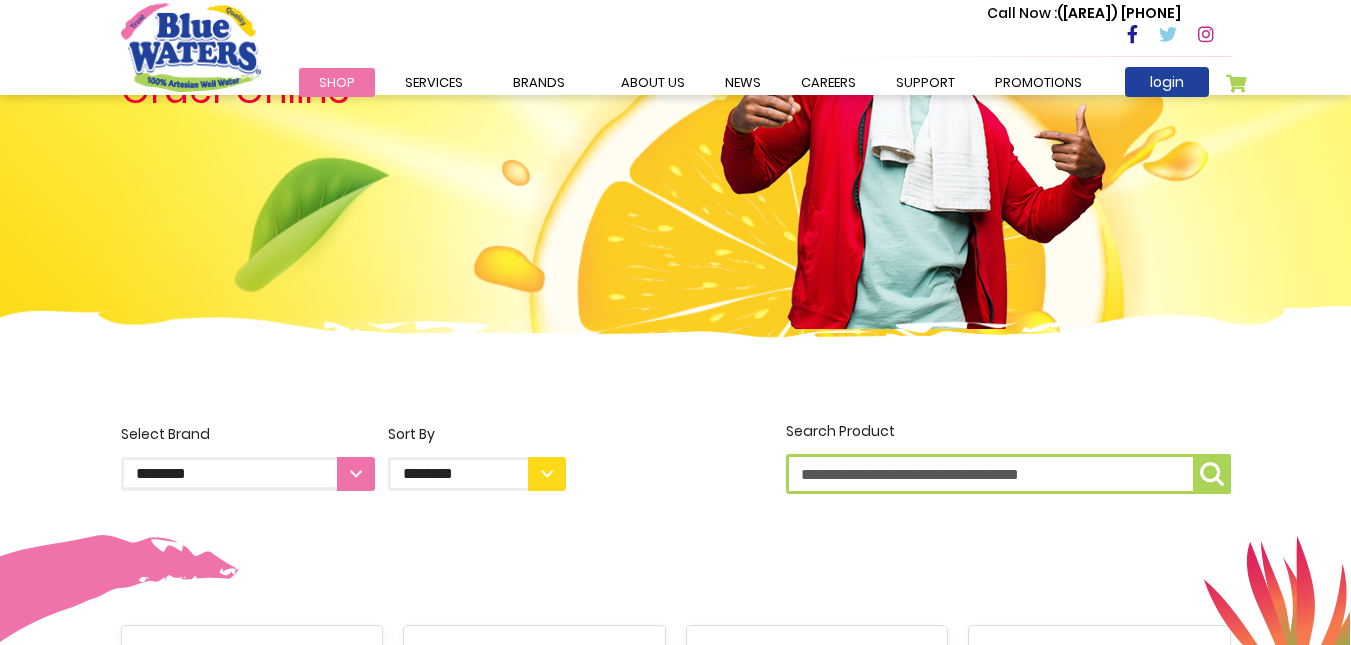 click on "**********" at bounding box center (477, 474) 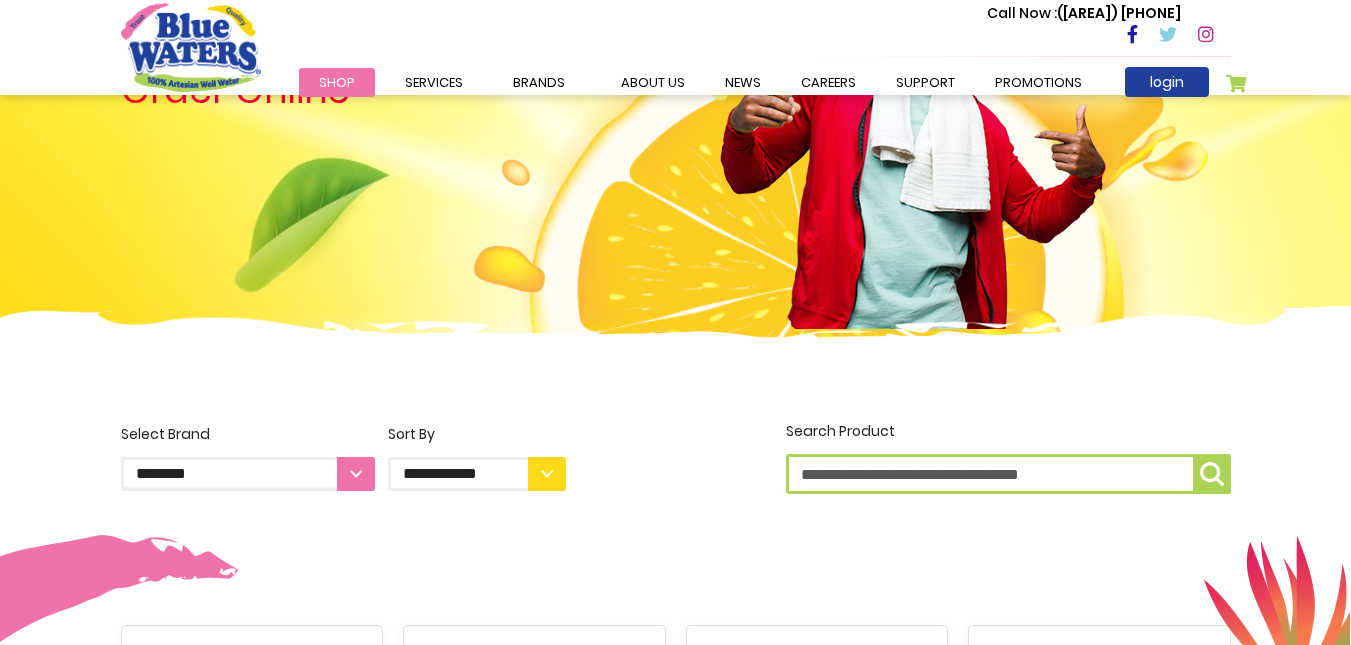 click on "**********" at bounding box center (477, 474) 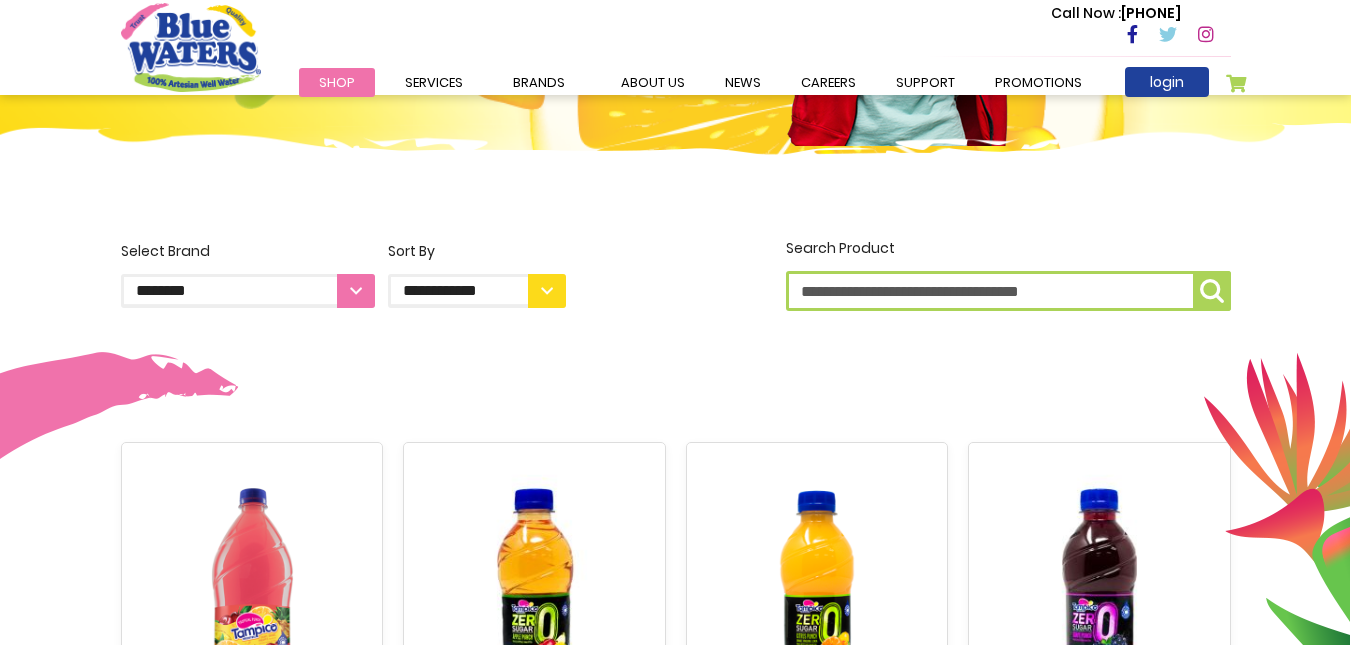 scroll, scrollTop: 375, scrollLeft: 0, axis: vertical 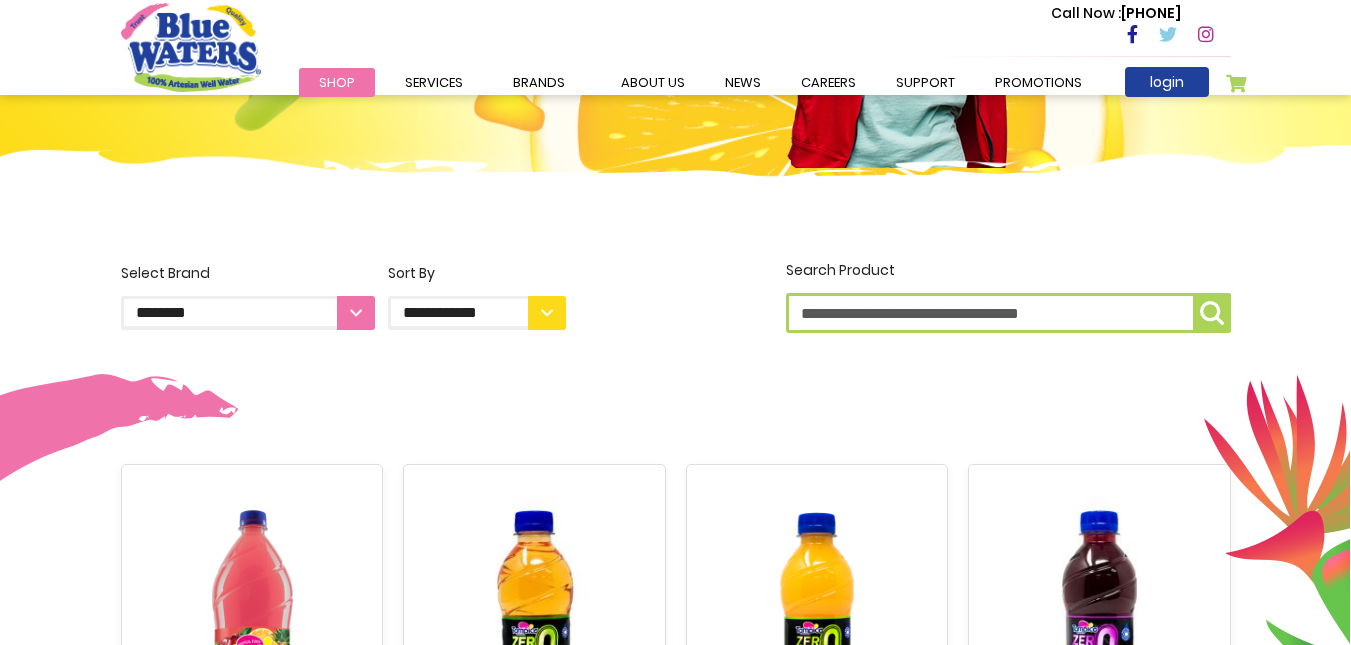 click on "Search Product" at bounding box center [1008, 313] 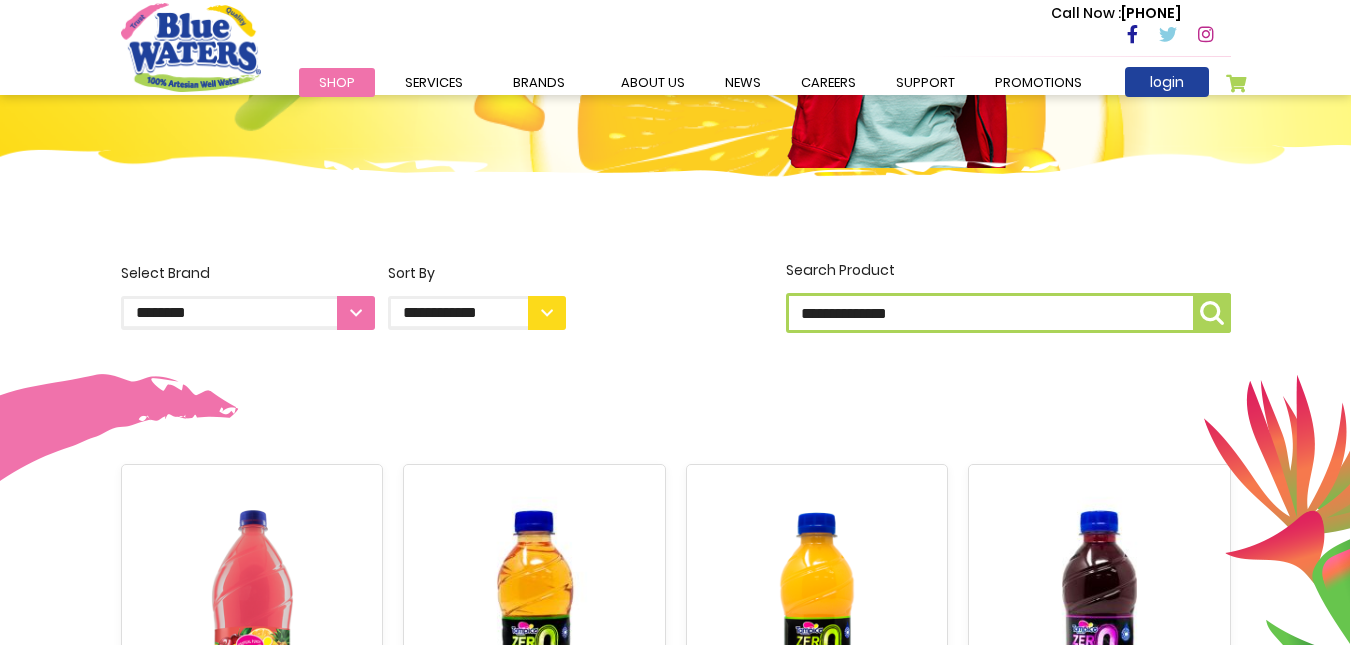 type on "**********" 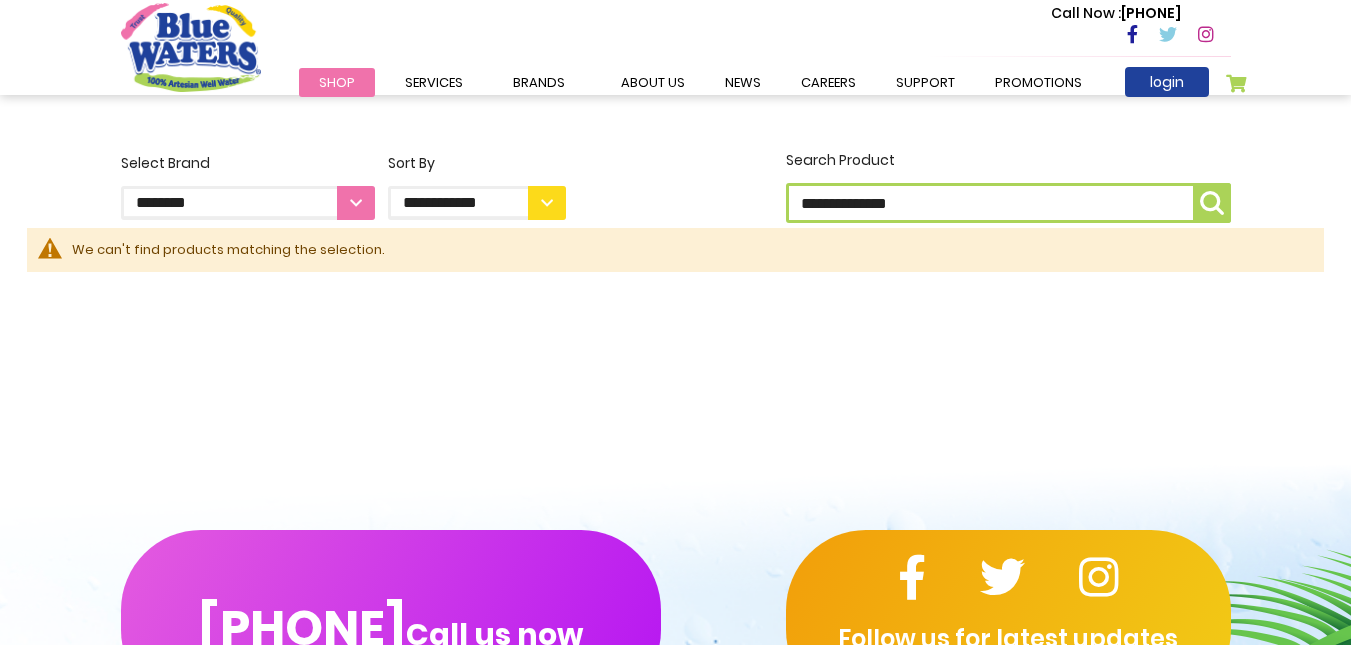 scroll, scrollTop: 484, scrollLeft: 0, axis: vertical 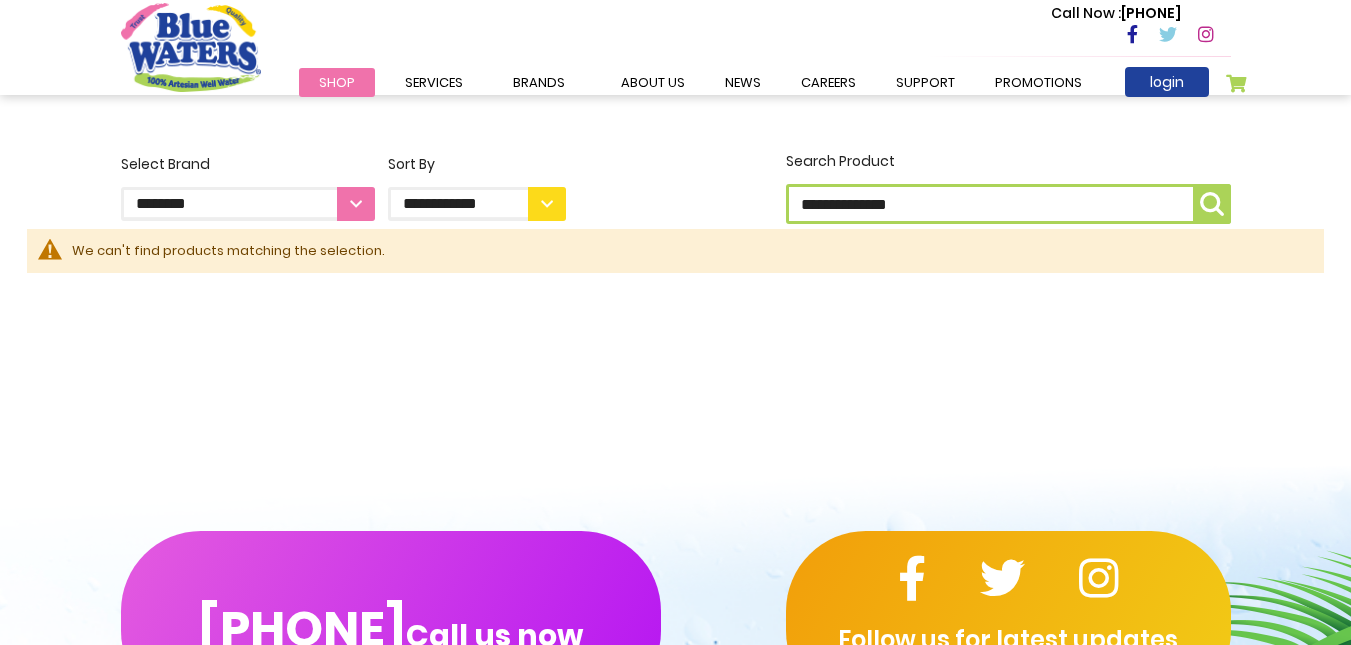 click on "**********" at bounding box center (1008, 204) 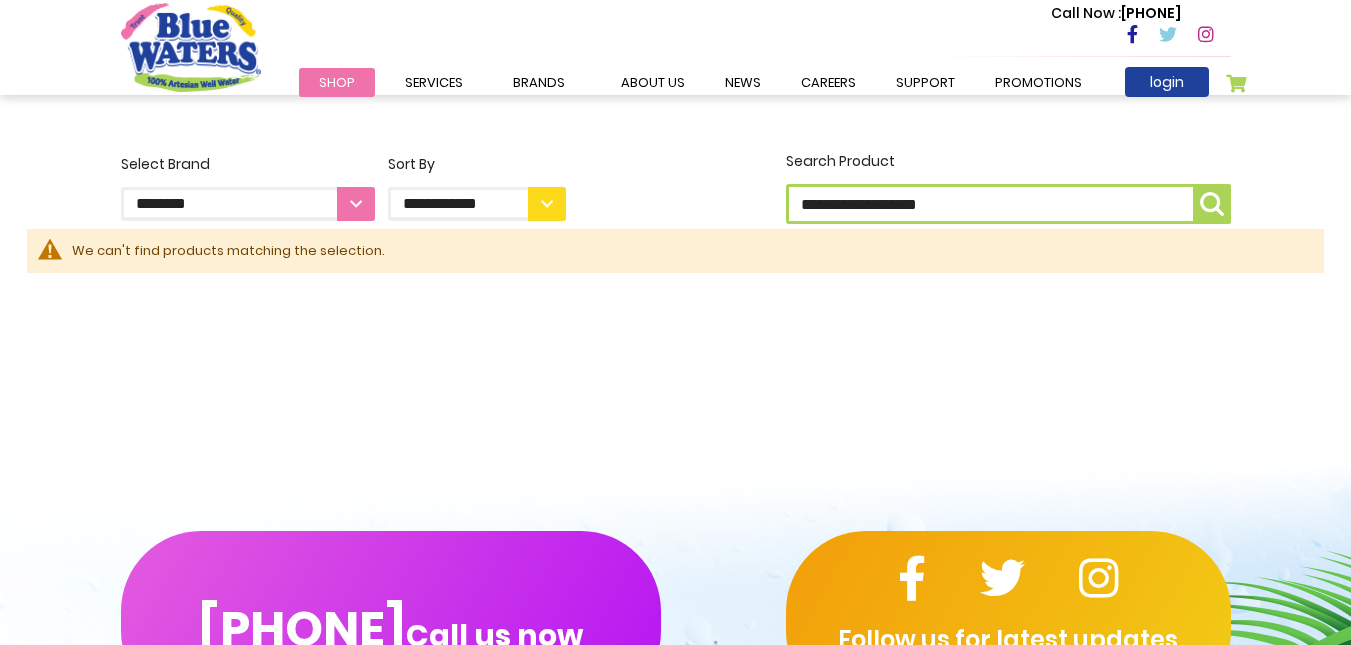 type on "**********" 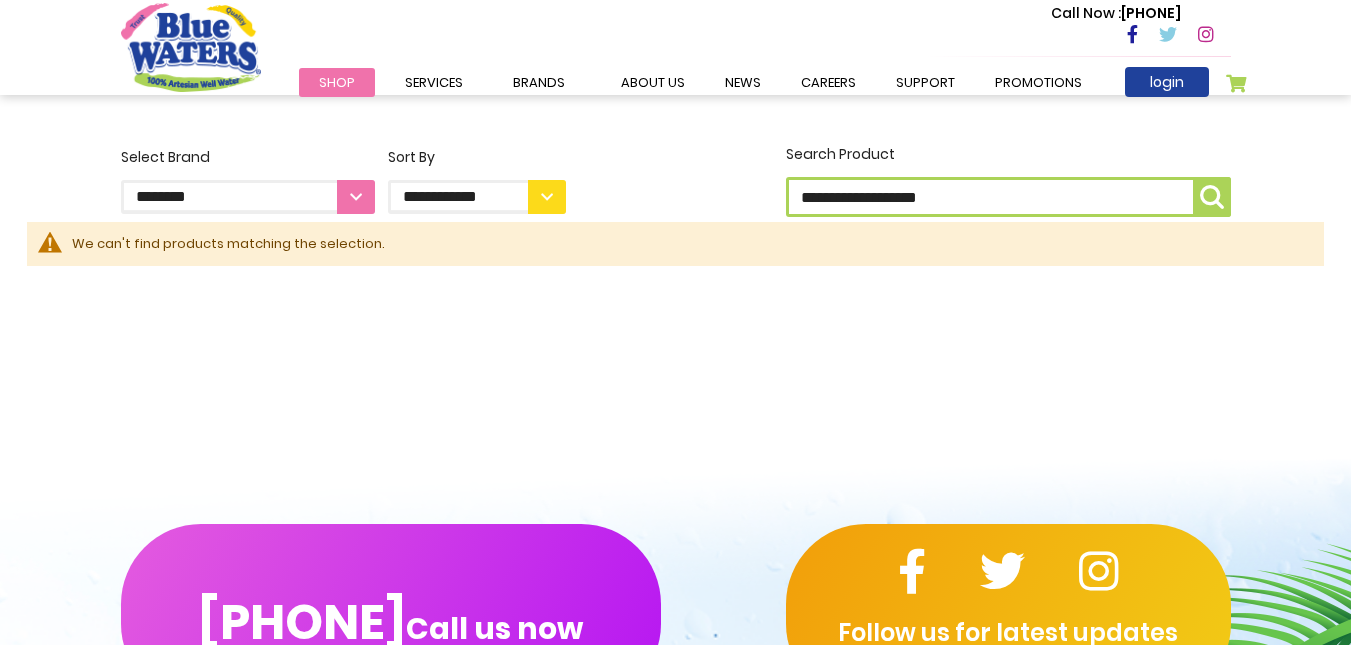 scroll, scrollTop: 492, scrollLeft: 0, axis: vertical 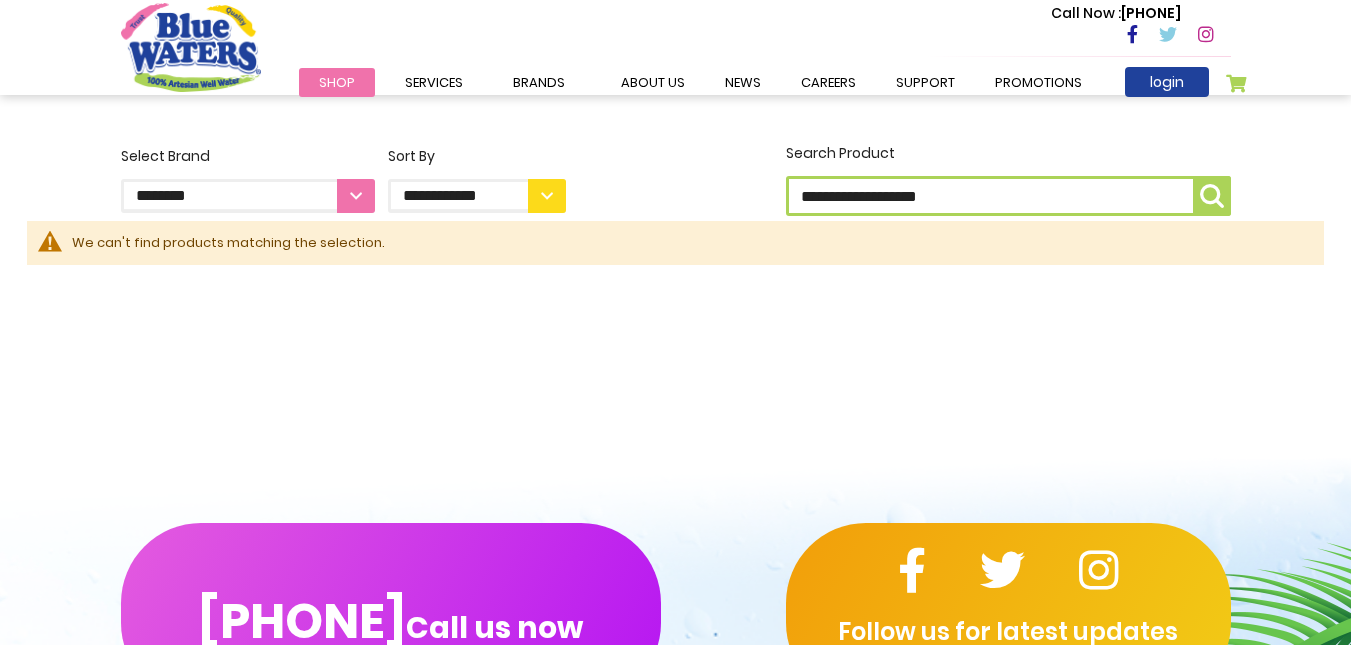 click on "**********" at bounding box center (1008, 196) 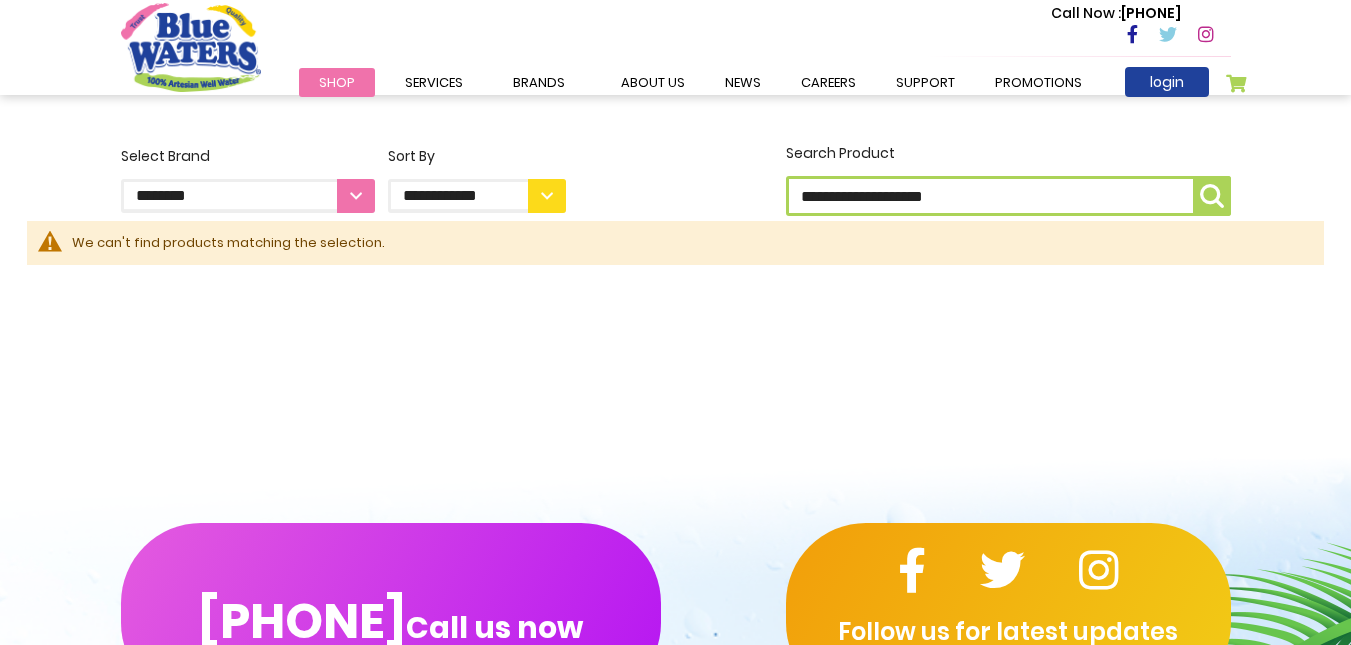 type on "**********" 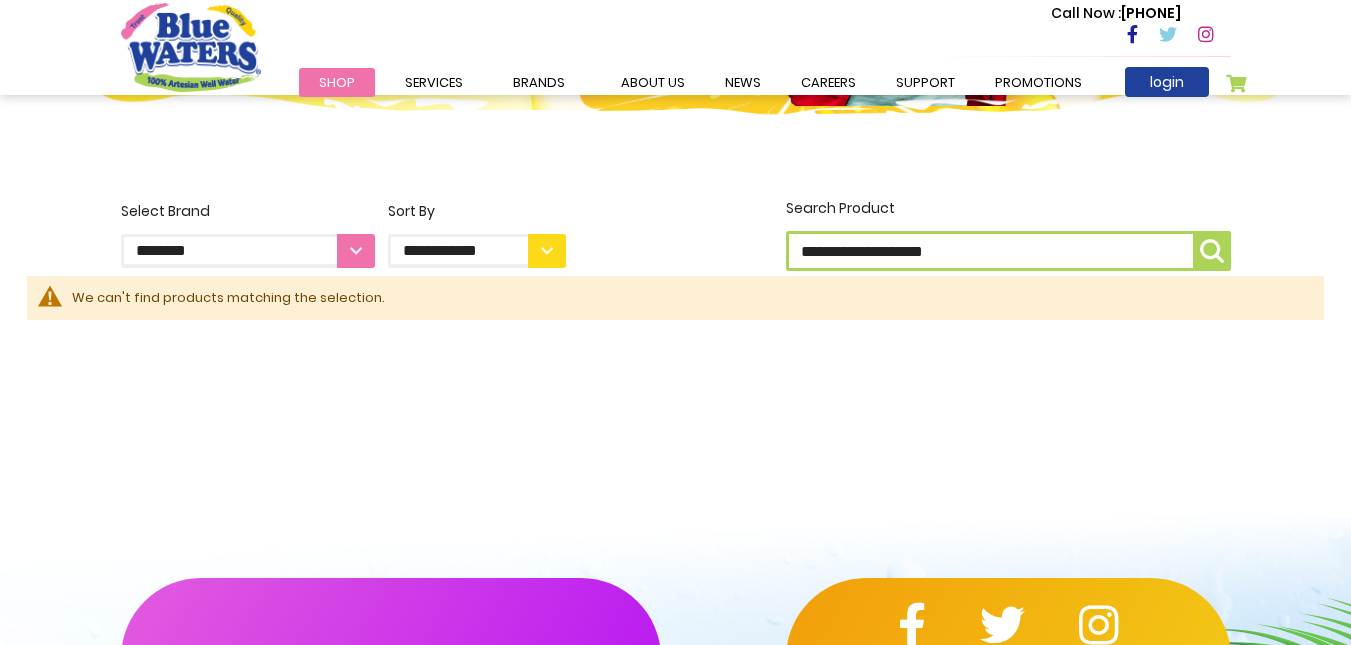 scroll, scrollTop: 433, scrollLeft: 0, axis: vertical 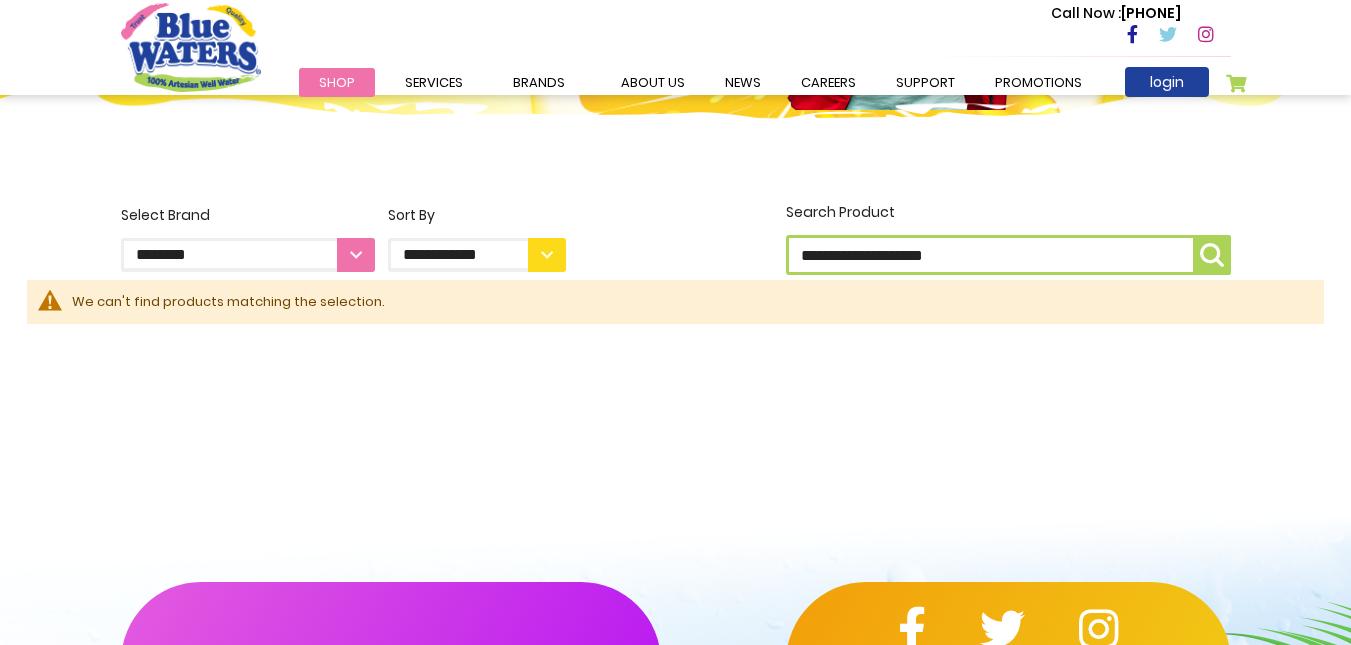 click on "Shop" at bounding box center (337, 82) 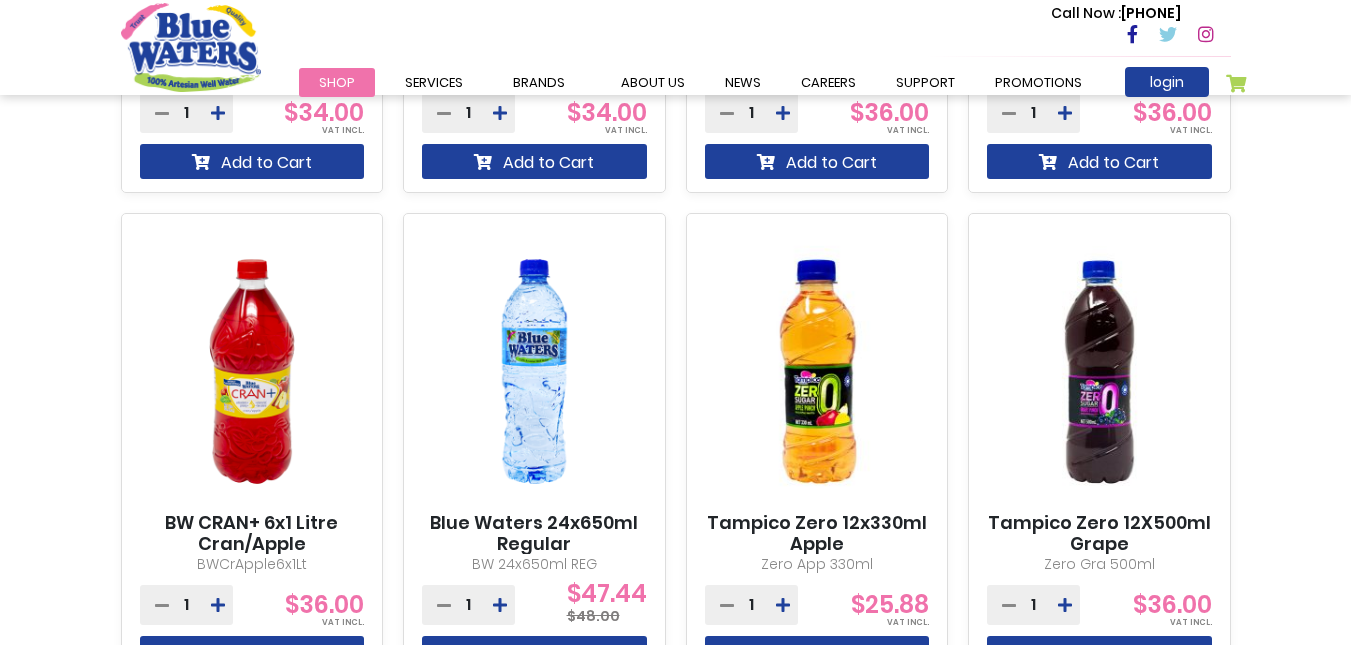 scroll, scrollTop: 1612, scrollLeft: 0, axis: vertical 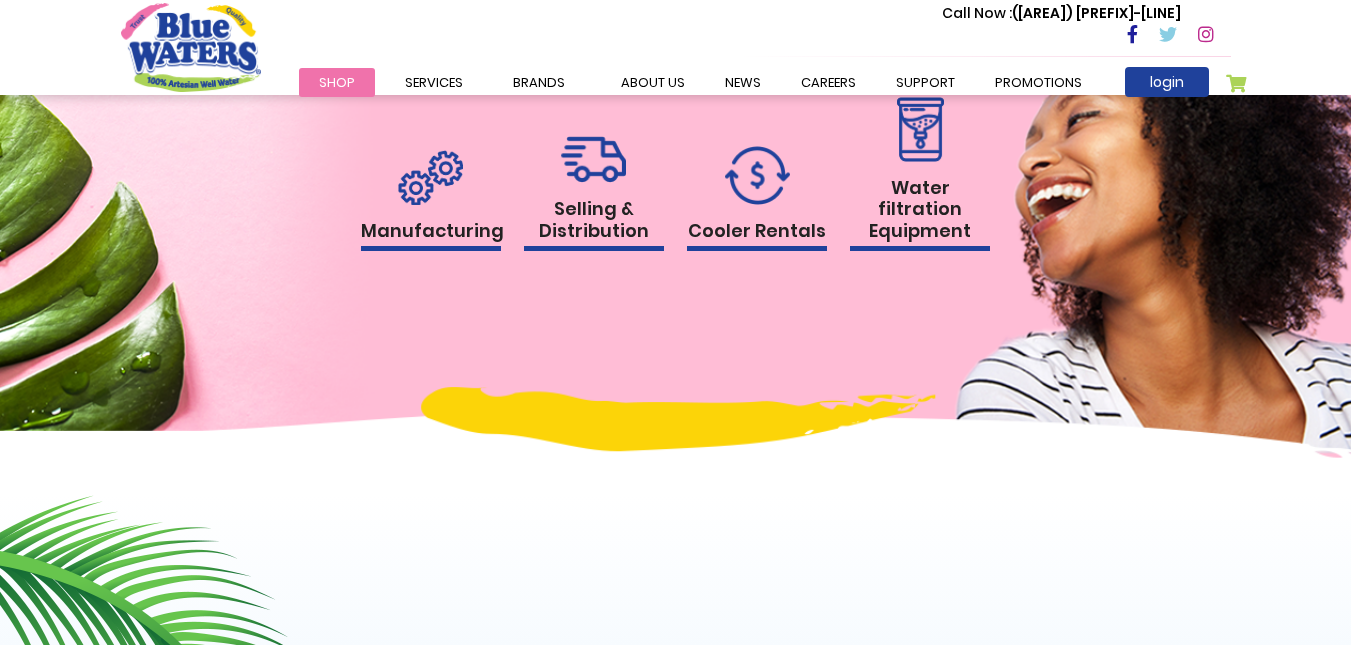 click on "Selling & Distribution" at bounding box center [594, 224] 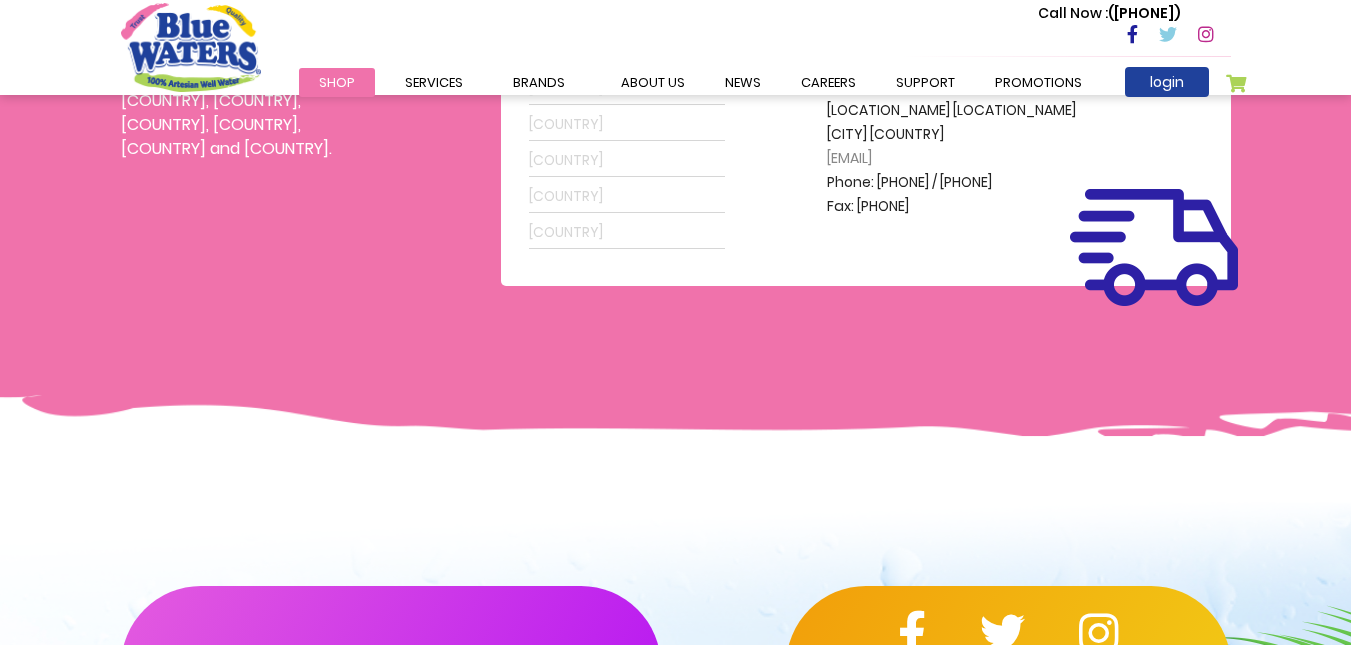 scroll, scrollTop: 865, scrollLeft: 0, axis: vertical 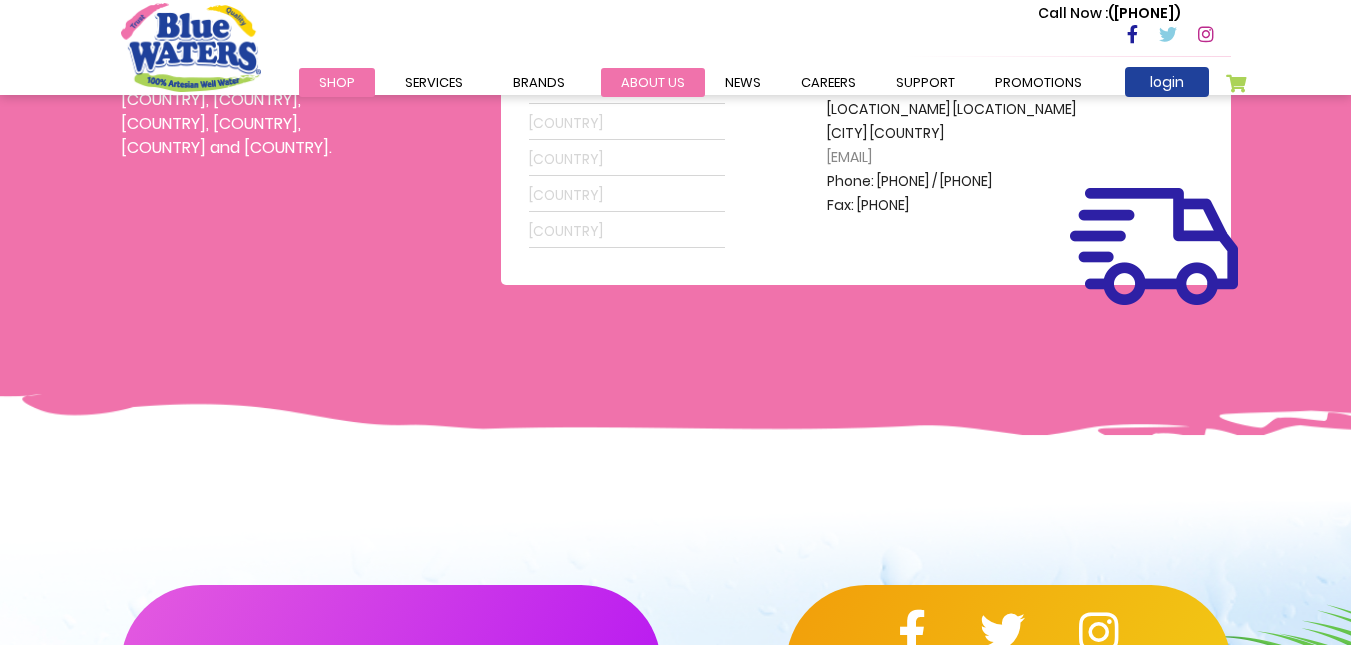 click on "about us" at bounding box center [653, 82] 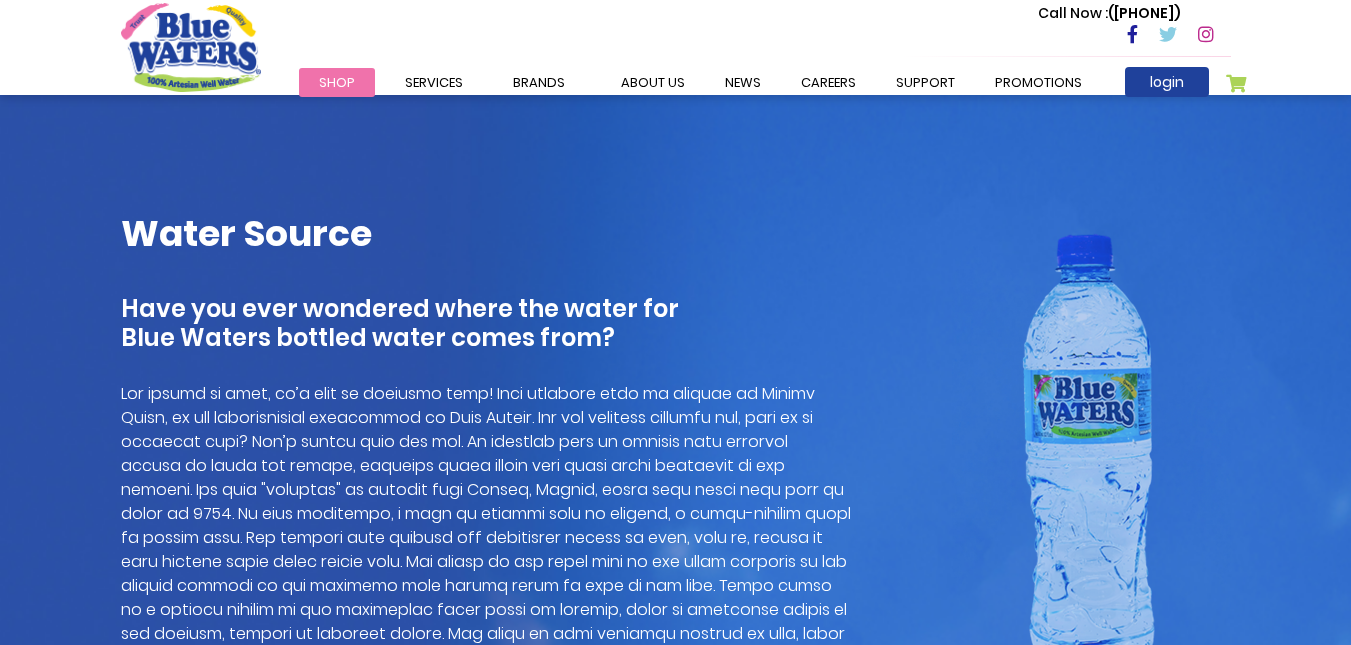 scroll, scrollTop: 1272, scrollLeft: 0, axis: vertical 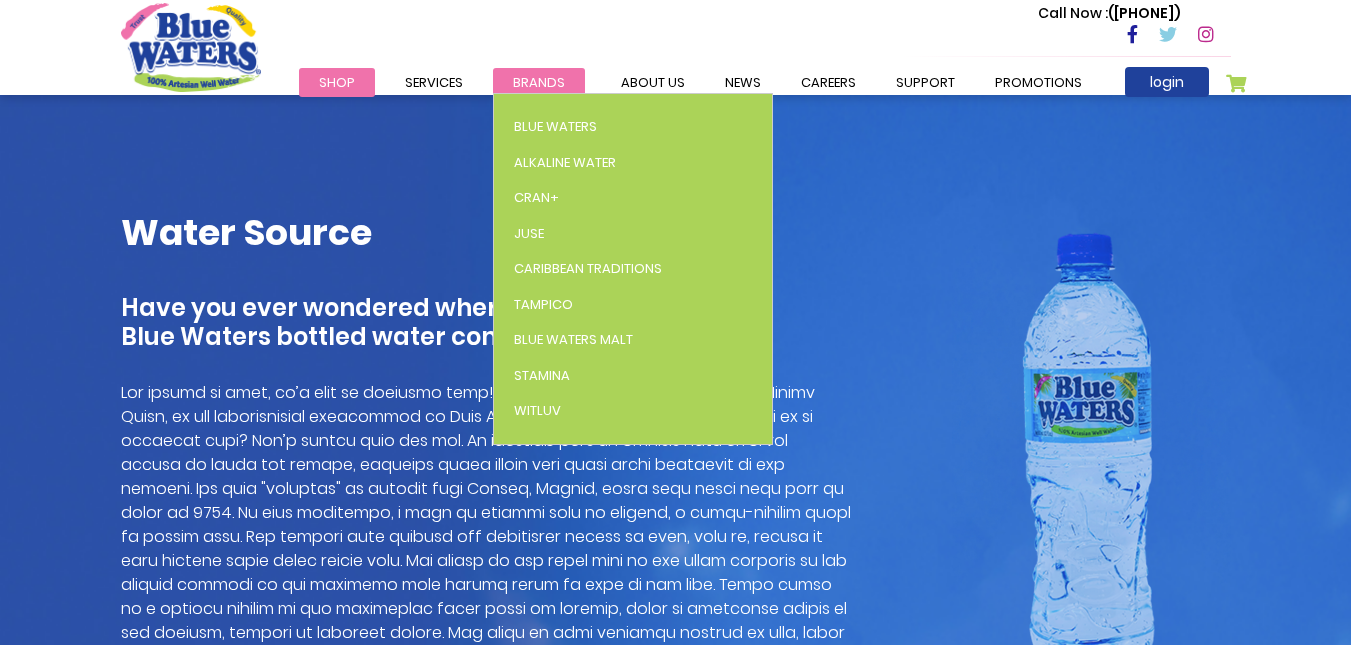click on "Brands" at bounding box center (539, 82) 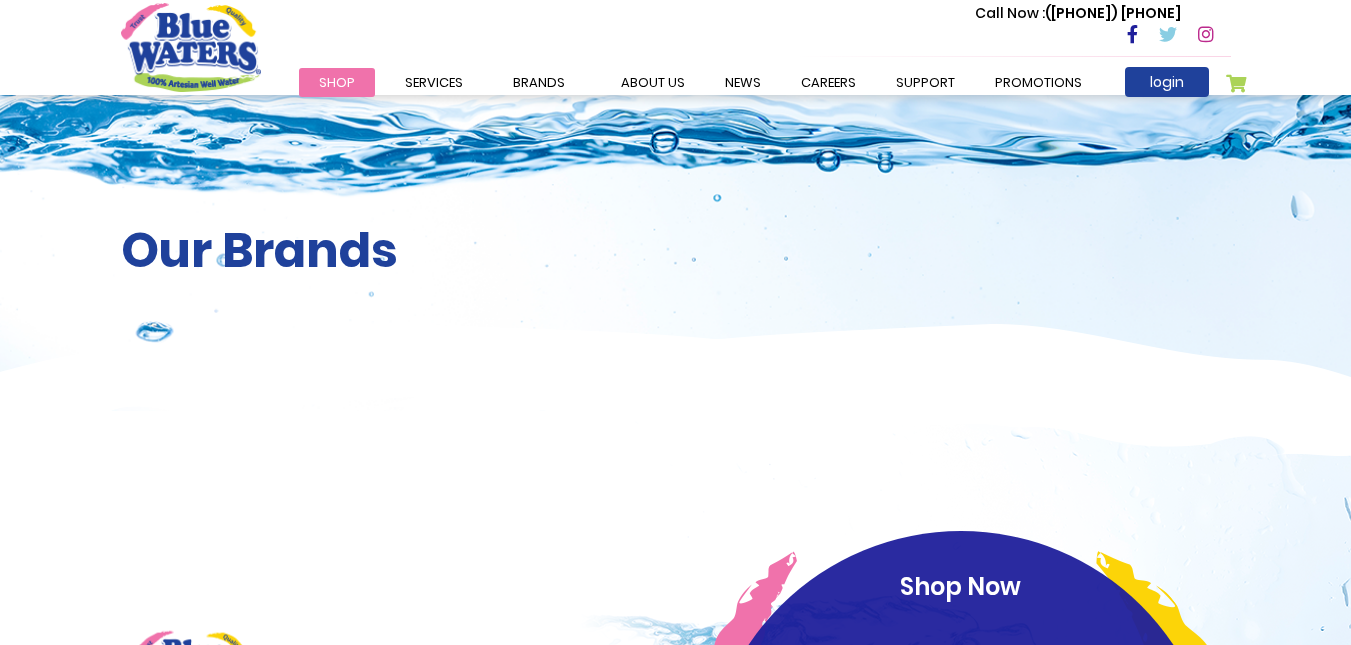 scroll, scrollTop: 0, scrollLeft: 0, axis: both 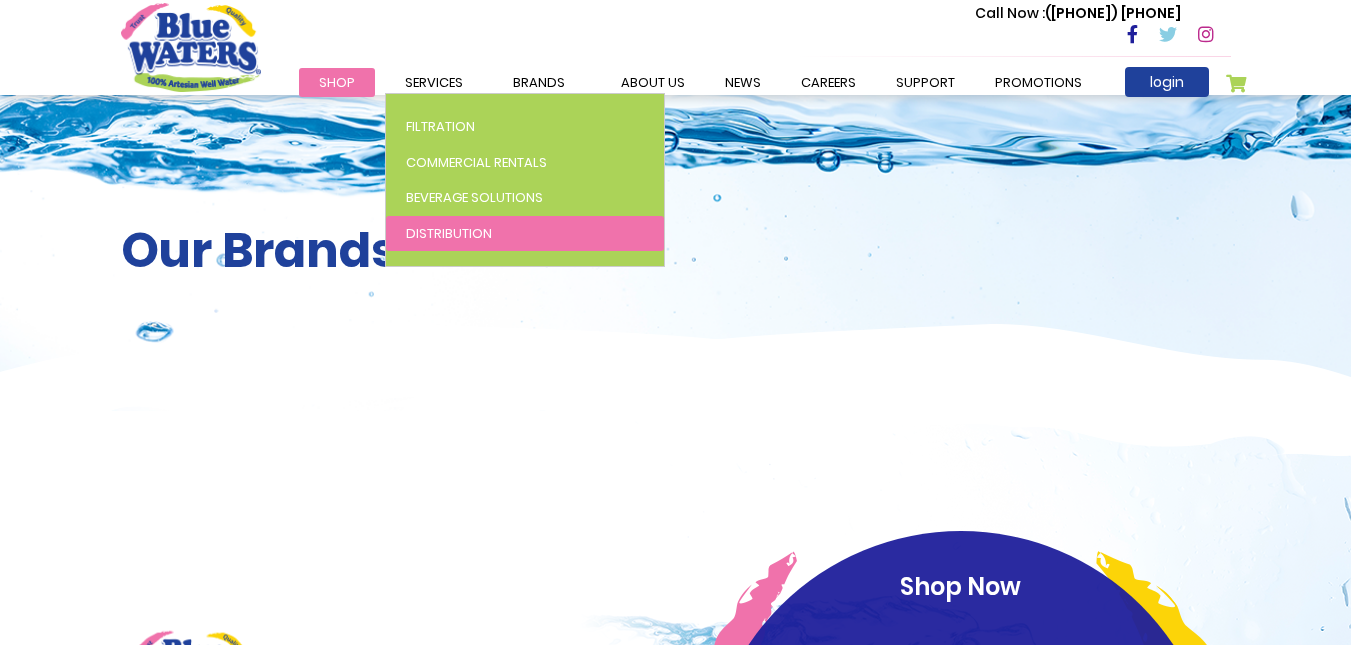 click on "Distribution" at bounding box center [449, 233] 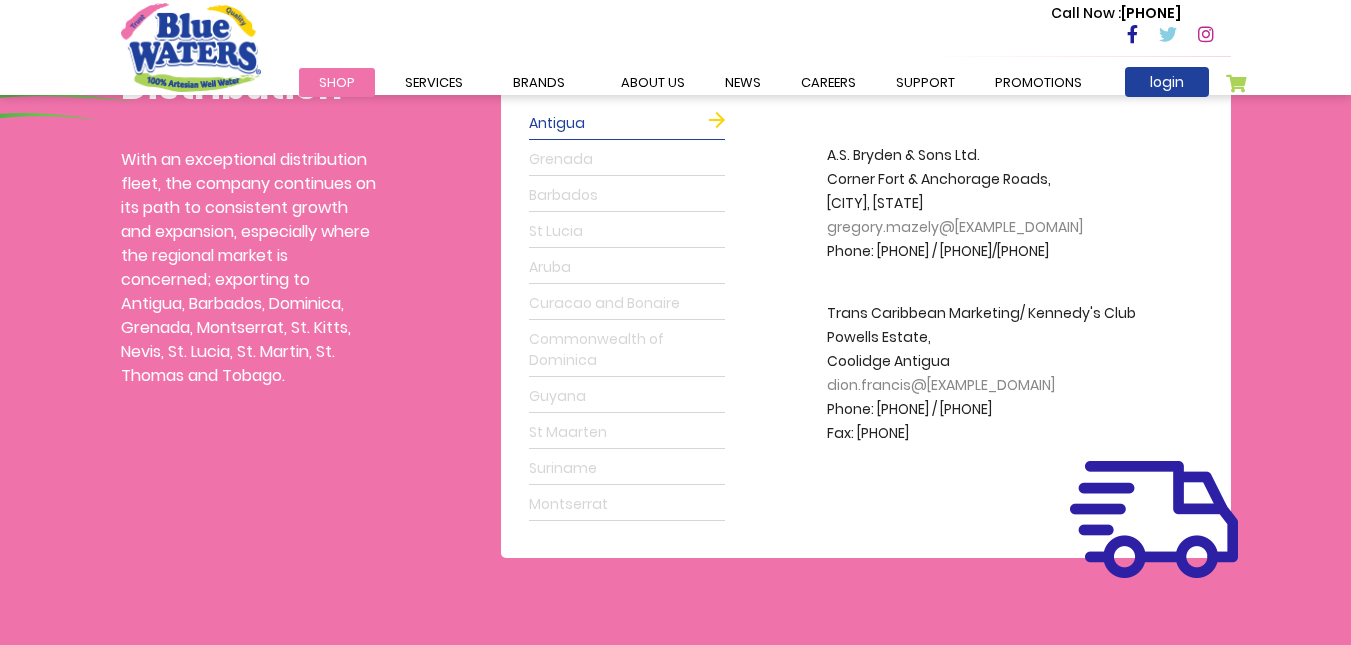 scroll, scrollTop: 614, scrollLeft: 0, axis: vertical 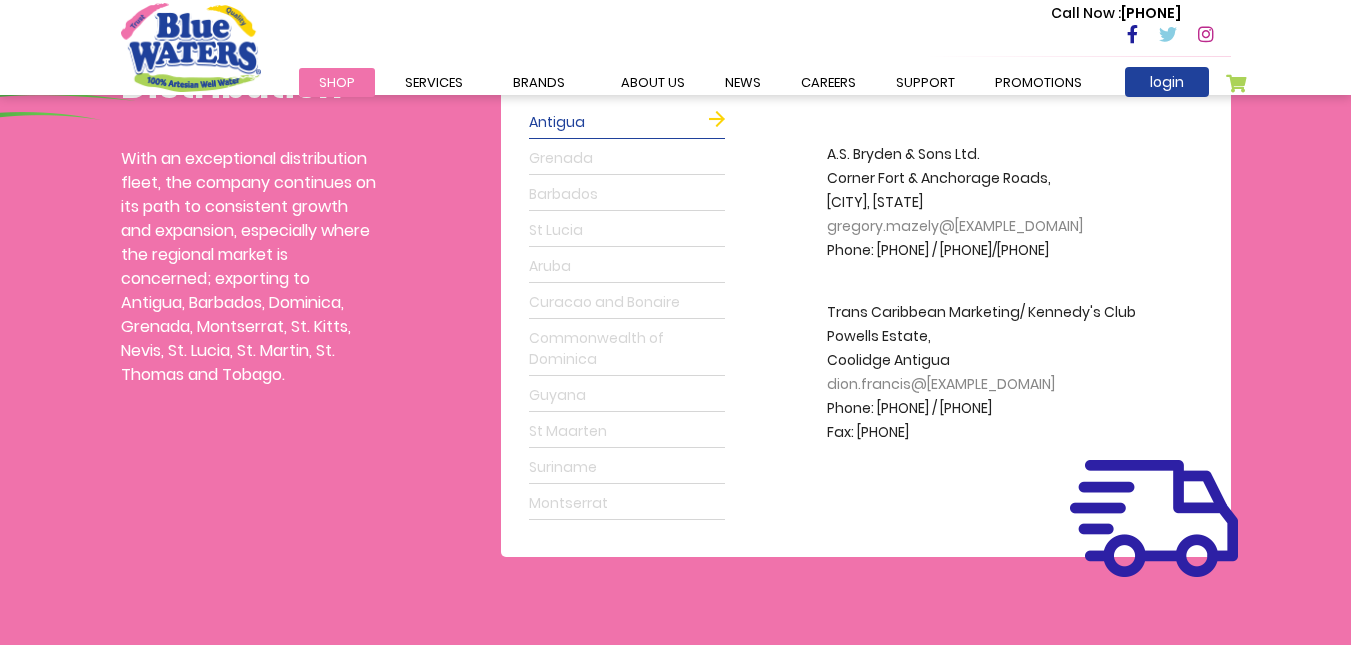 click on "Shop" at bounding box center (337, 82) 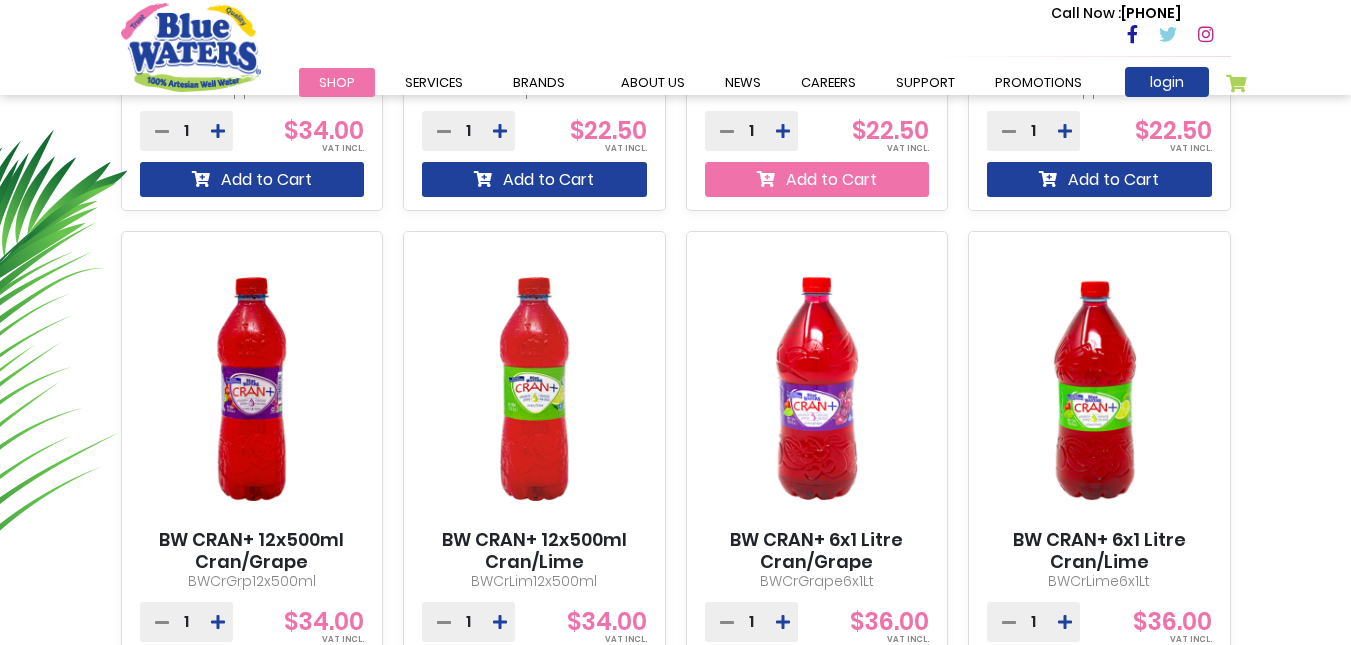 scroll, scrollTop: 1110, scrollLeft: 0, axis: vertical 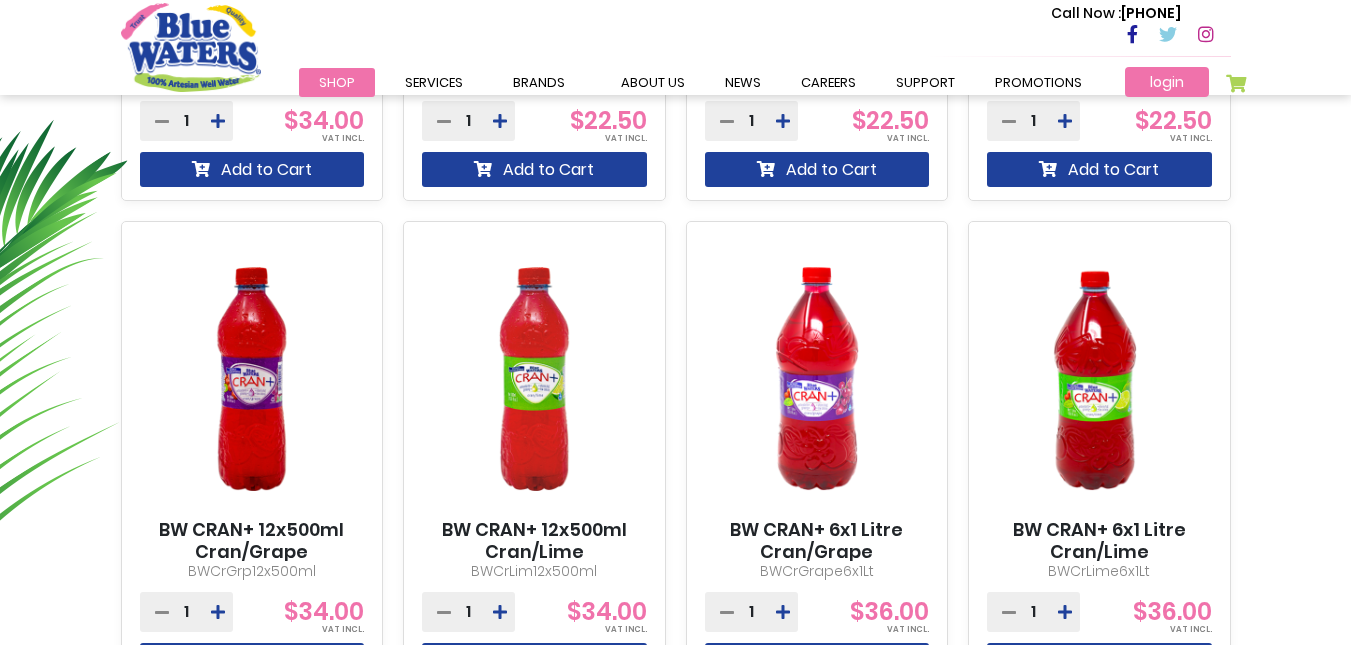 click on "login" at bounding box center (1167, 82) 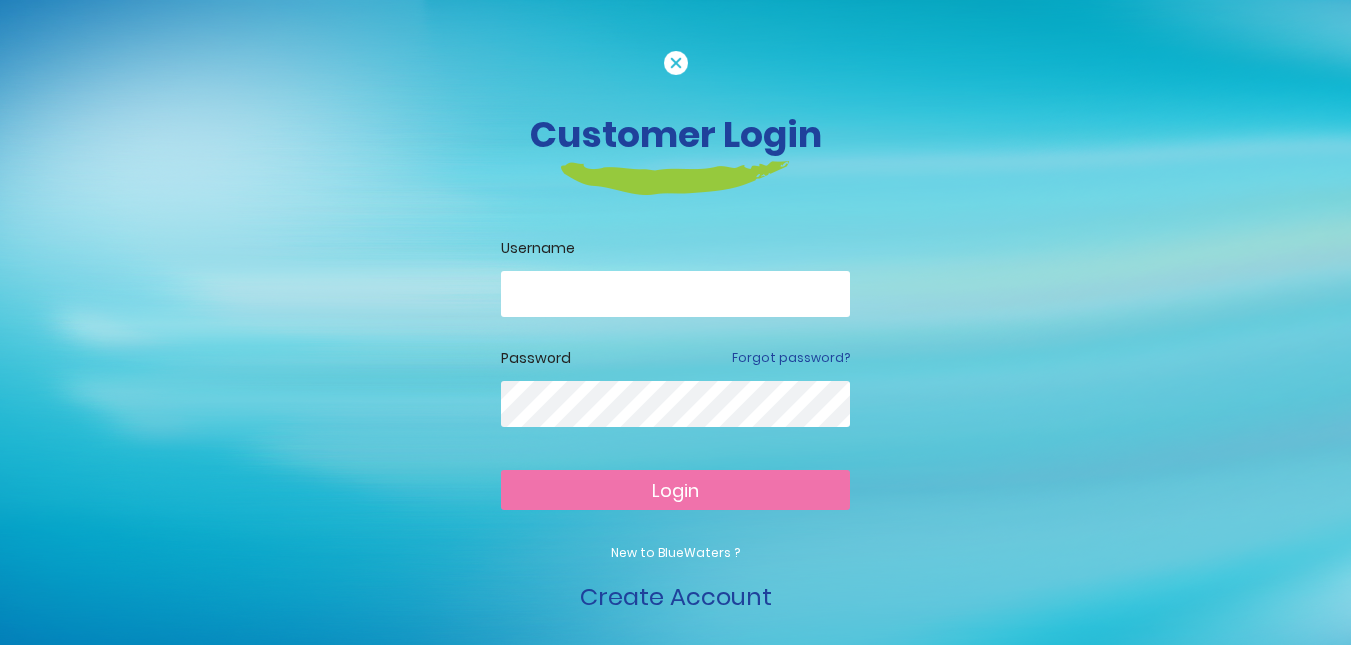 scroll, scrollTop: 19, scrollLeft: 0, axis: vertical 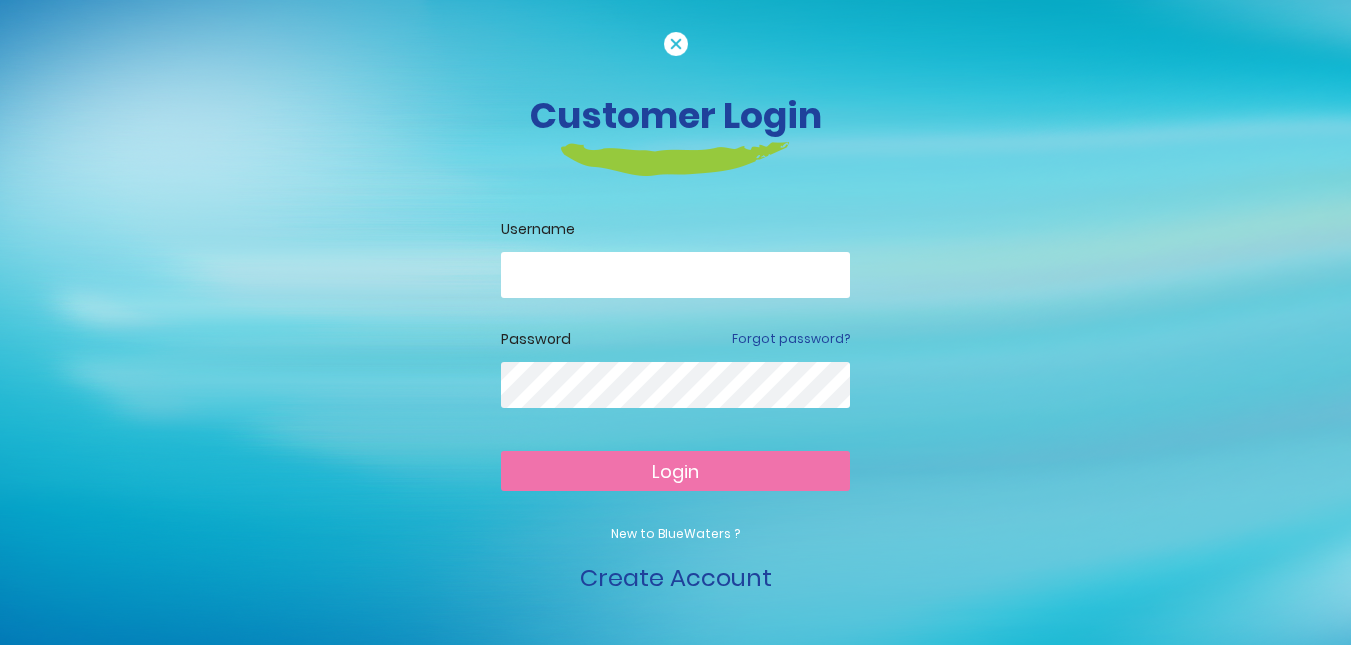 click at bounding box center (676, 44) 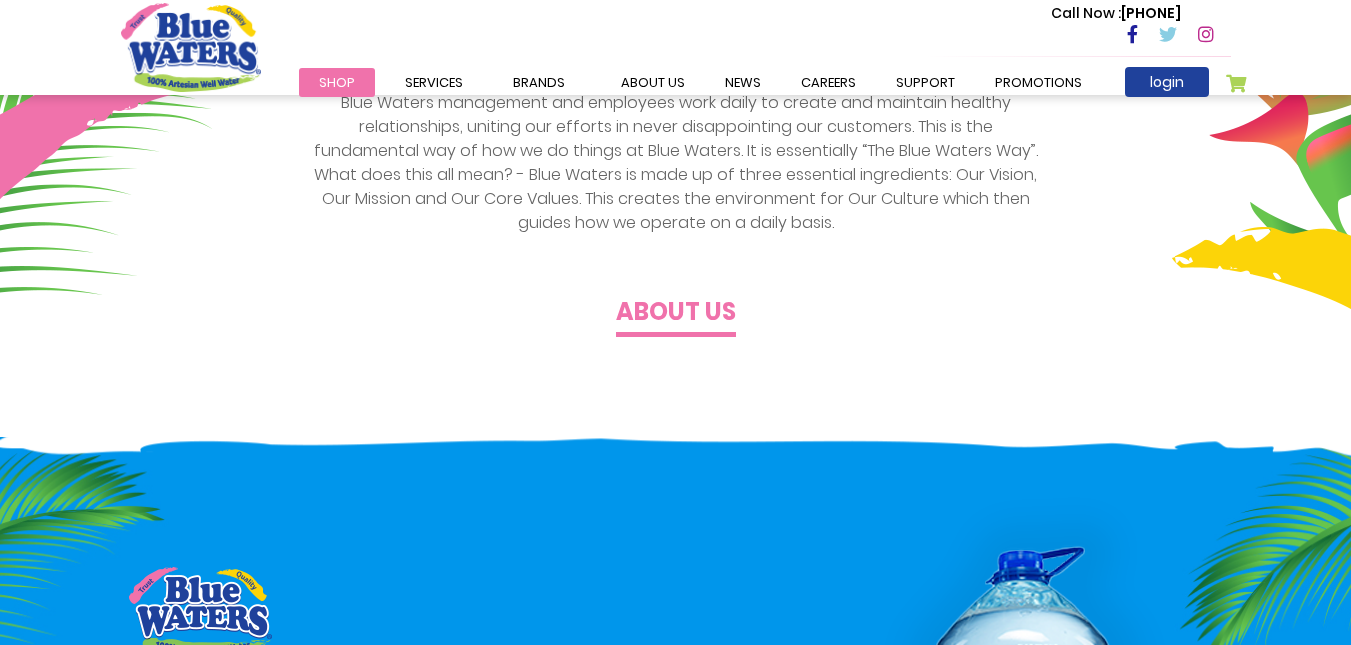 scroll, scrollTop: 625, scrollLeft: 0, axis: vertical 